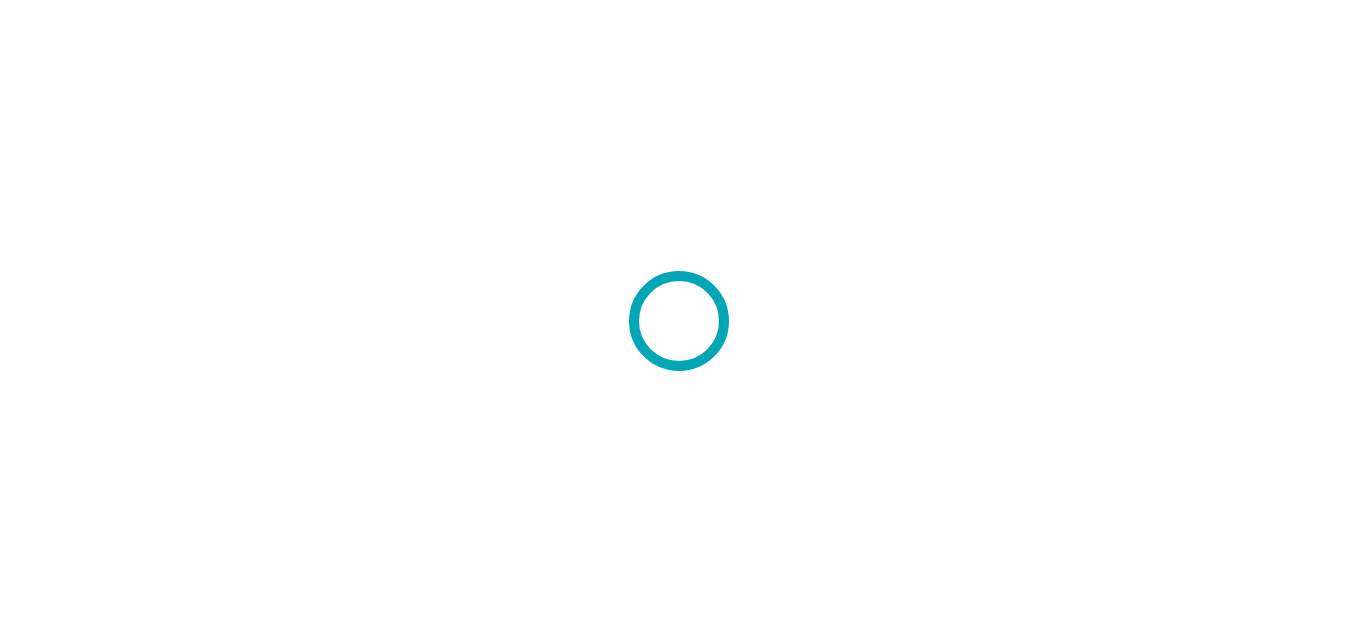 scroll, scrollTop: 0, scrollLeft: 0, axis: both 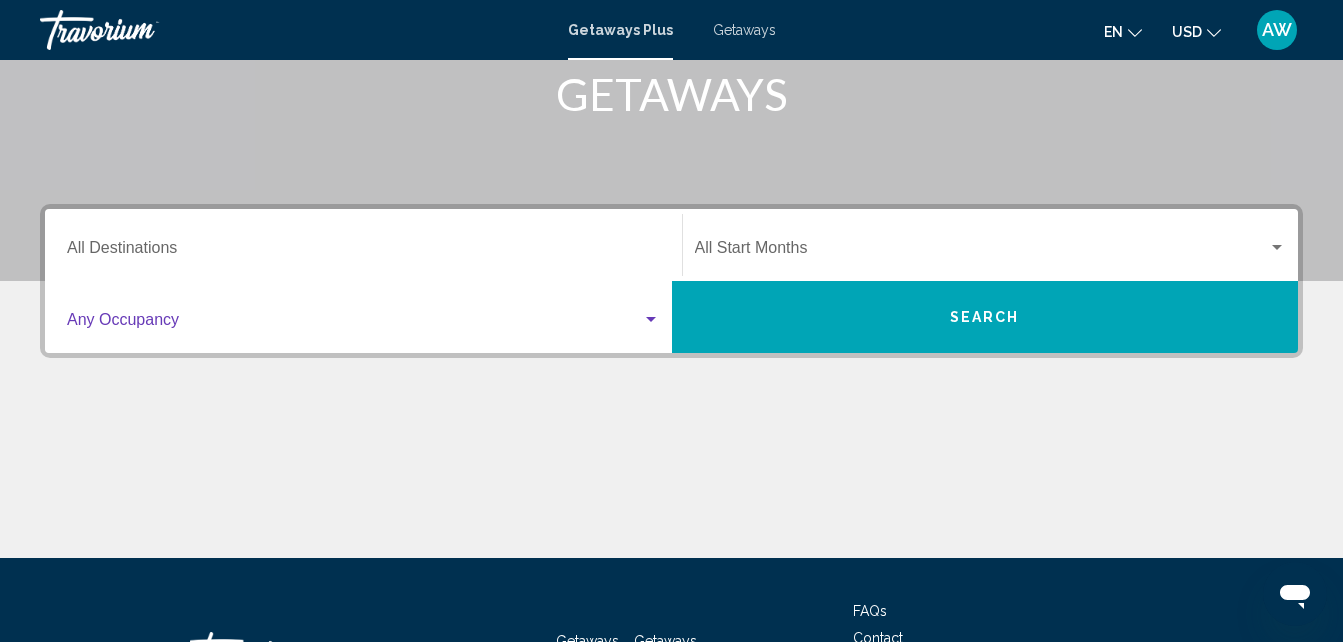 click at bounding box center (651, 320) 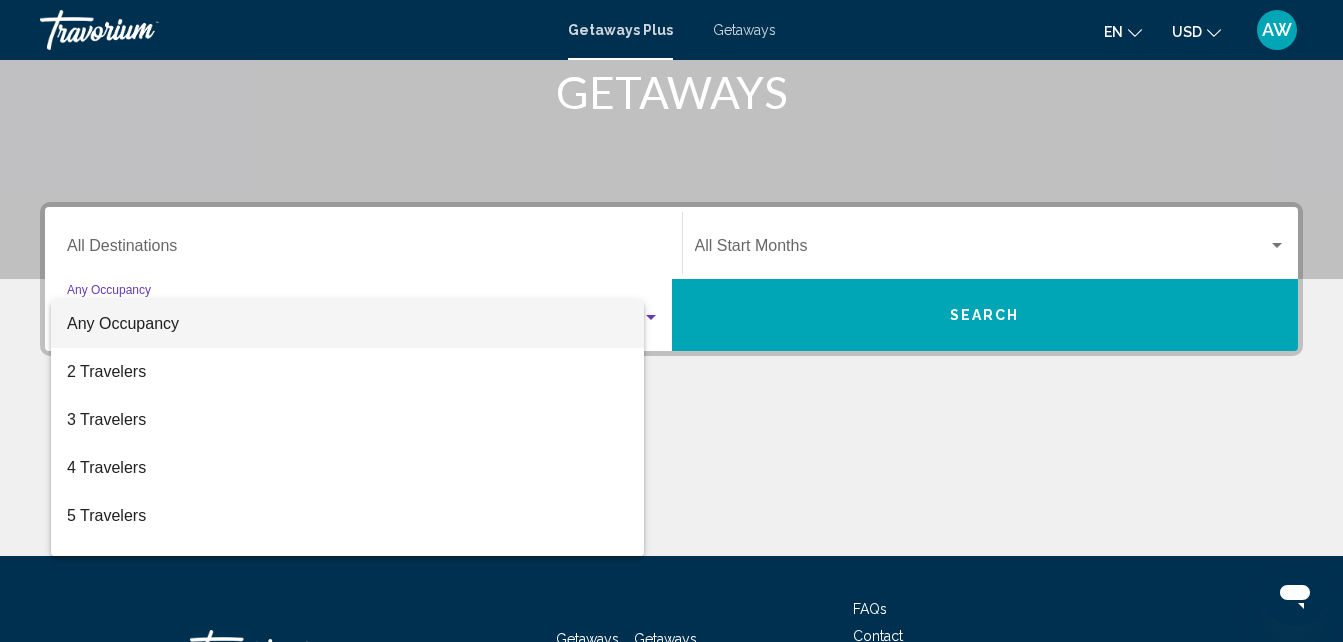 scroll, scrollTop: 458, scrollLeft: 0, axis: vertical 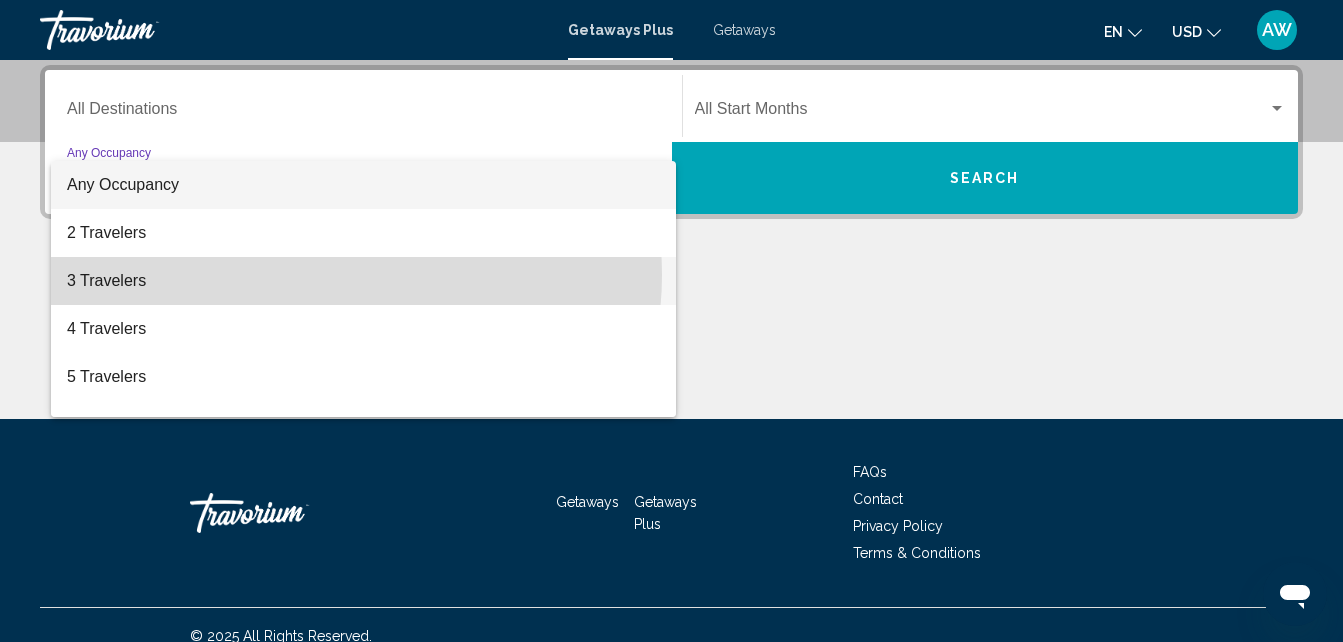 click on "3 Travelers" at bounding box center [363, 281] 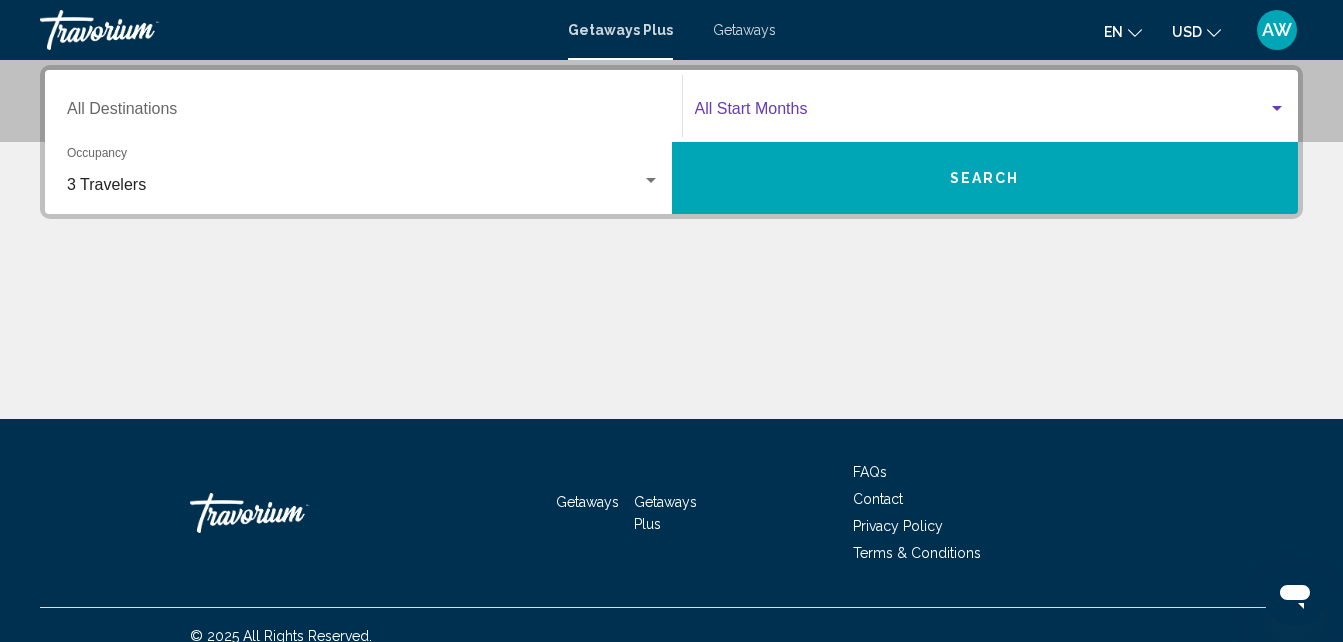 click at bounding box center [982, 113] 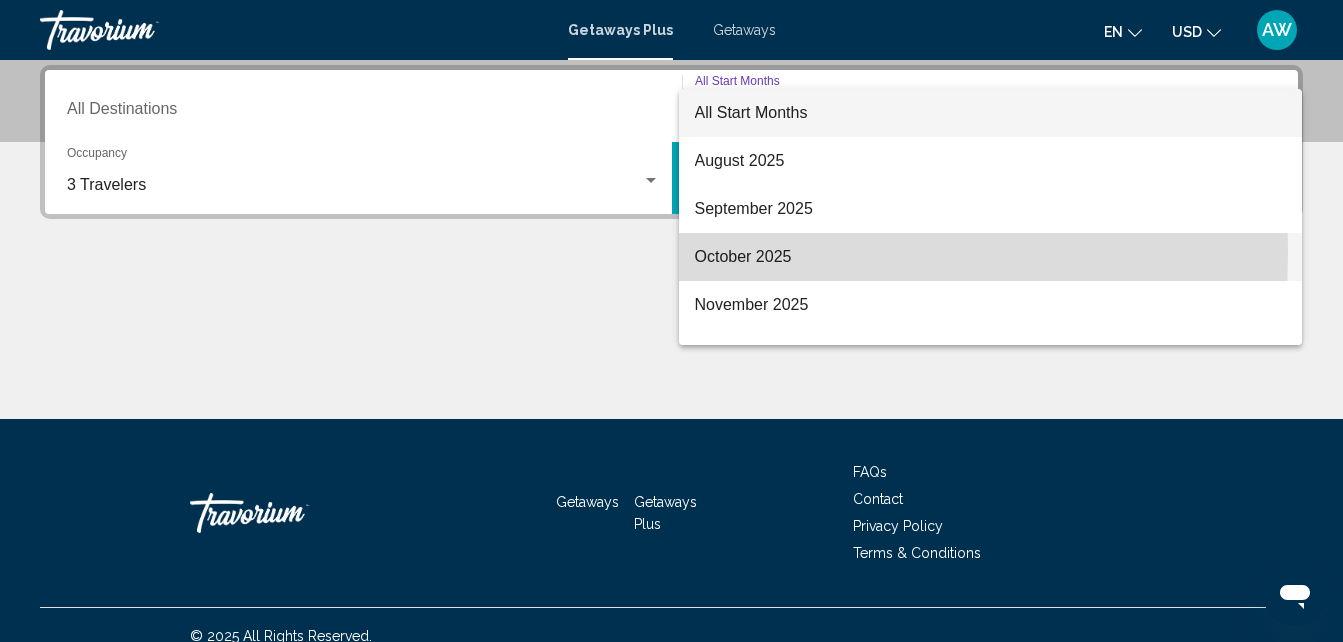click on "October 2025" at bounding box center (991, 257) 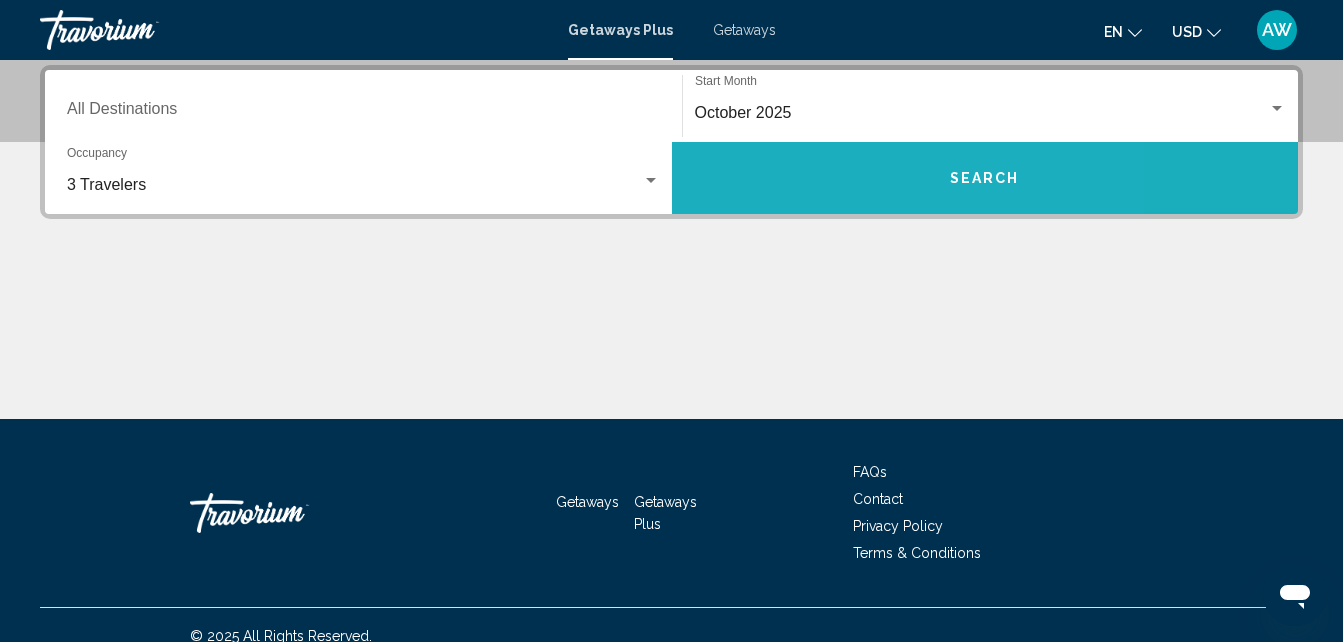 click on "Search" at bounding box center [985, 178] 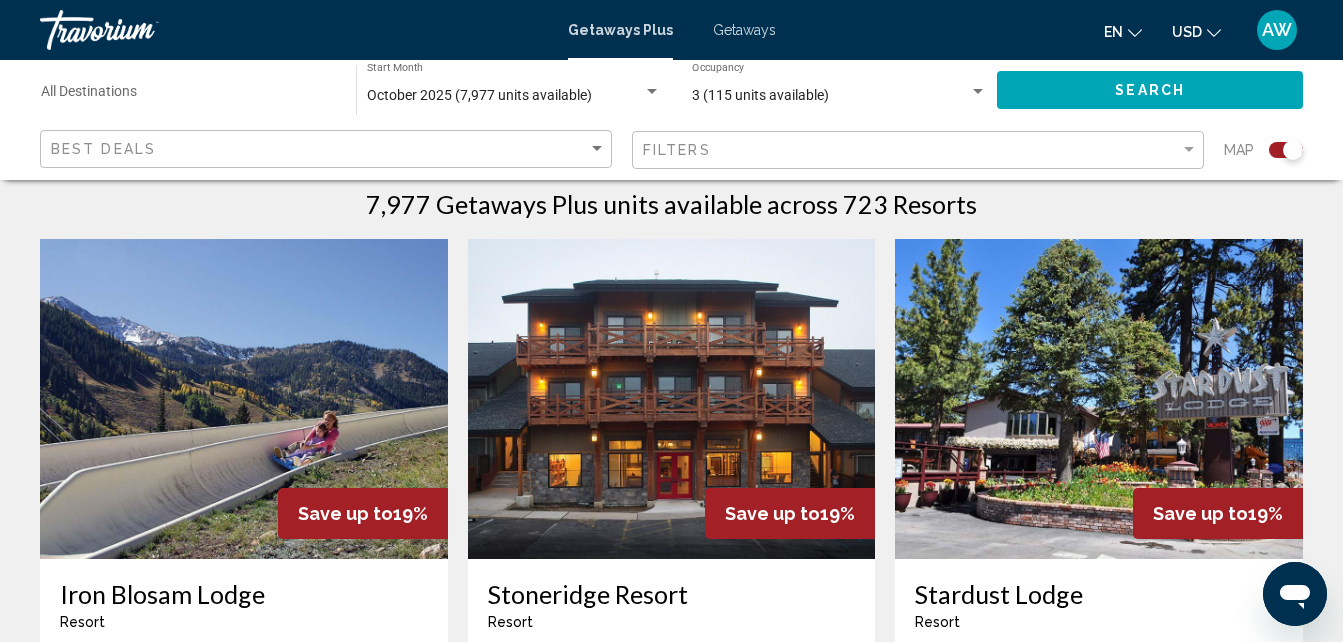 scroll, scrollTop: 650, scrollLeft: 0, axis: vertical 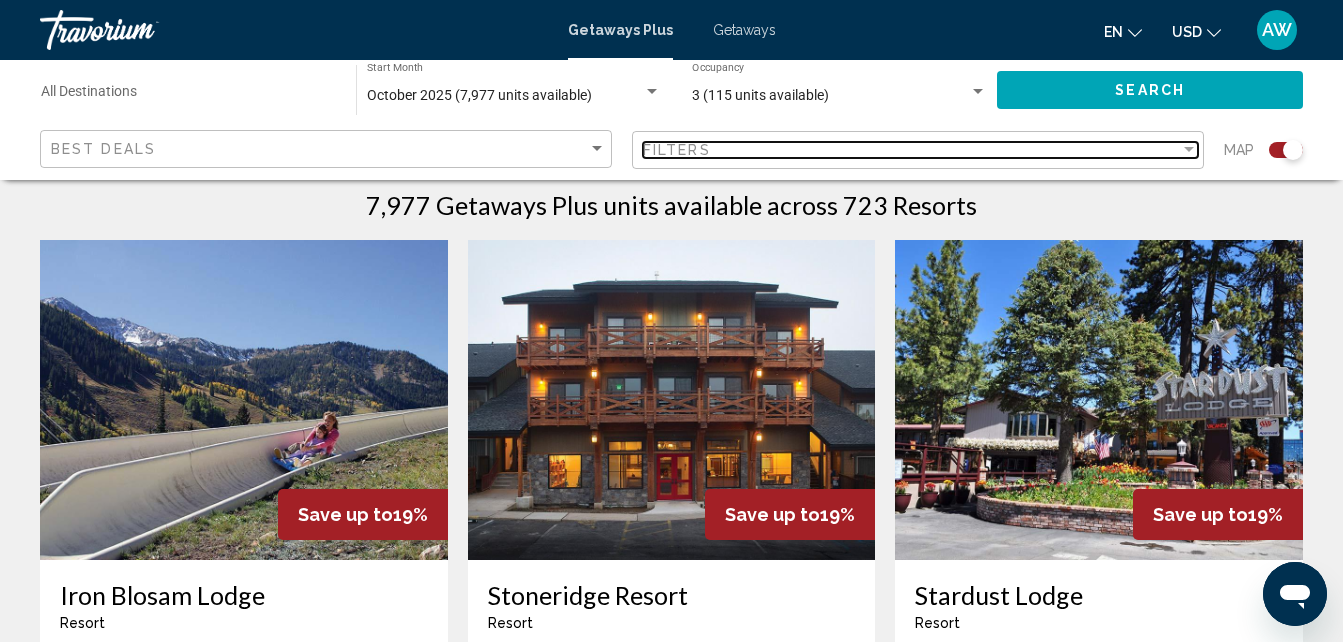click on "Filters" at bounding box center (911, 150) 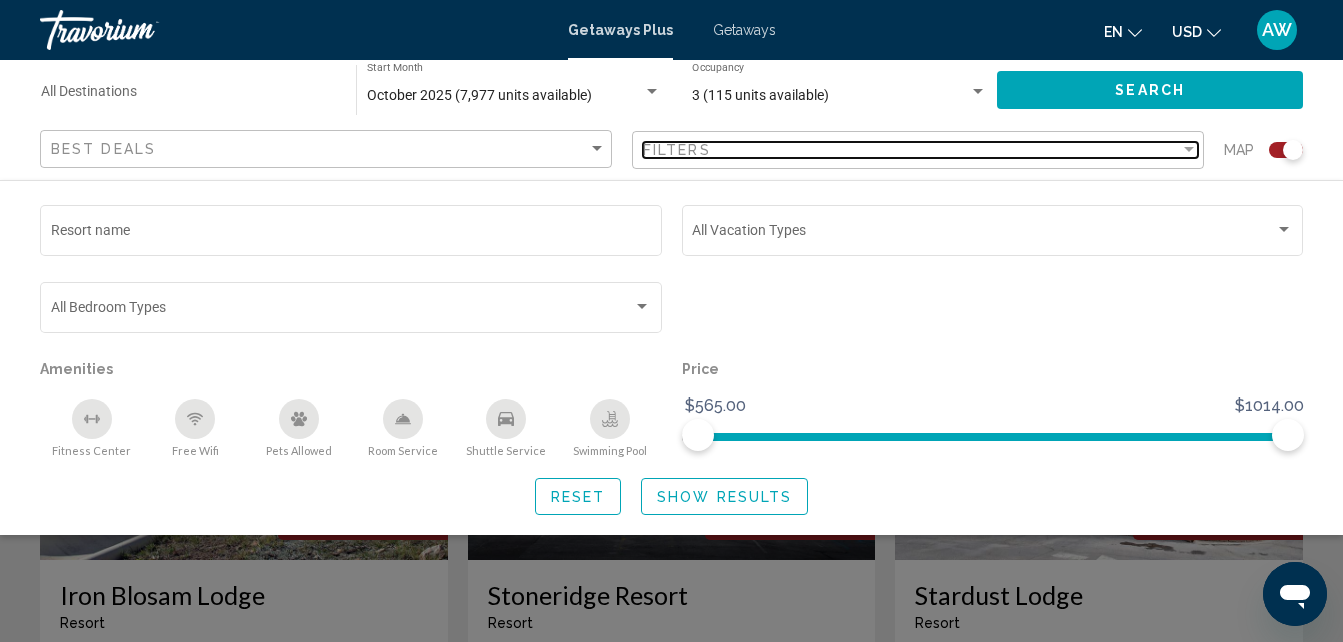 click at bounding box center (1189, 150) 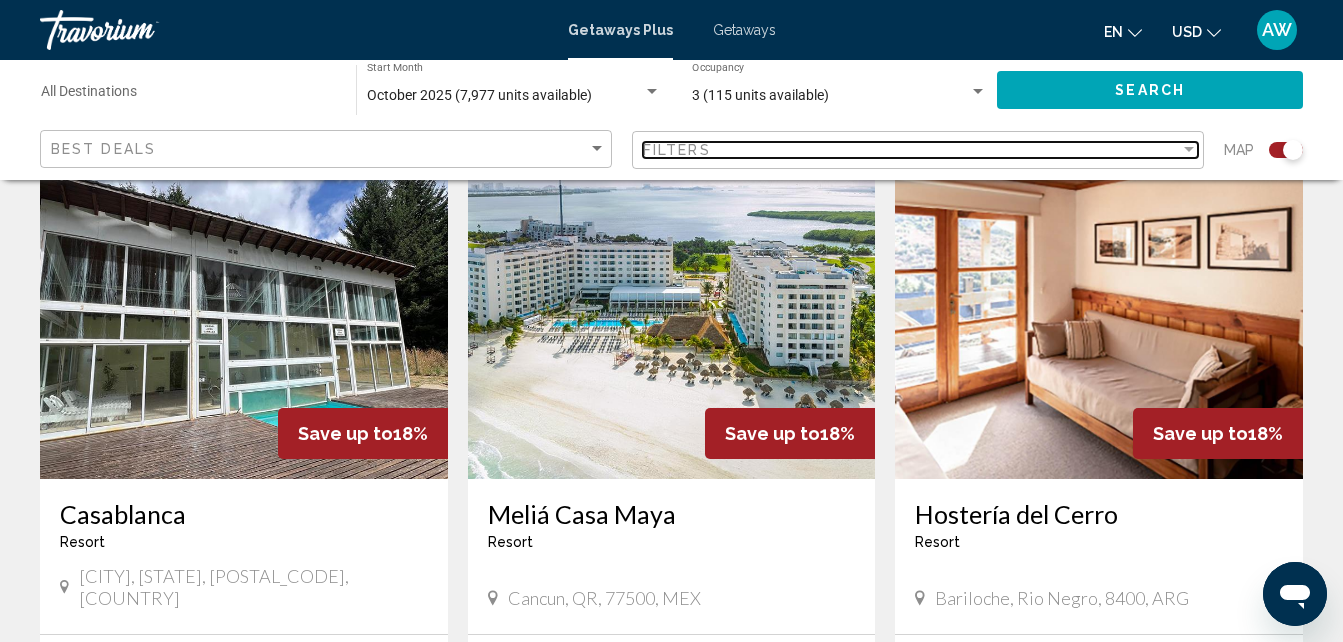 scroll, scrollTop: 2856, scrollLeft: 0, axis: vertical 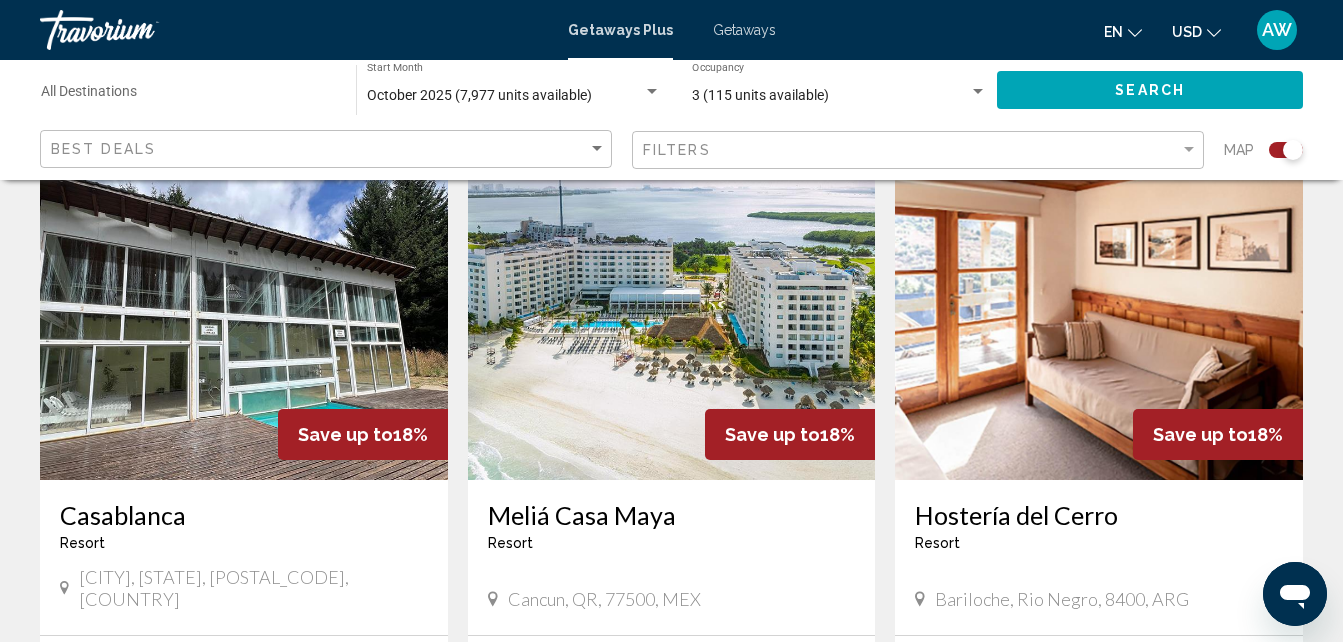 click at bounding box center [672, 320] 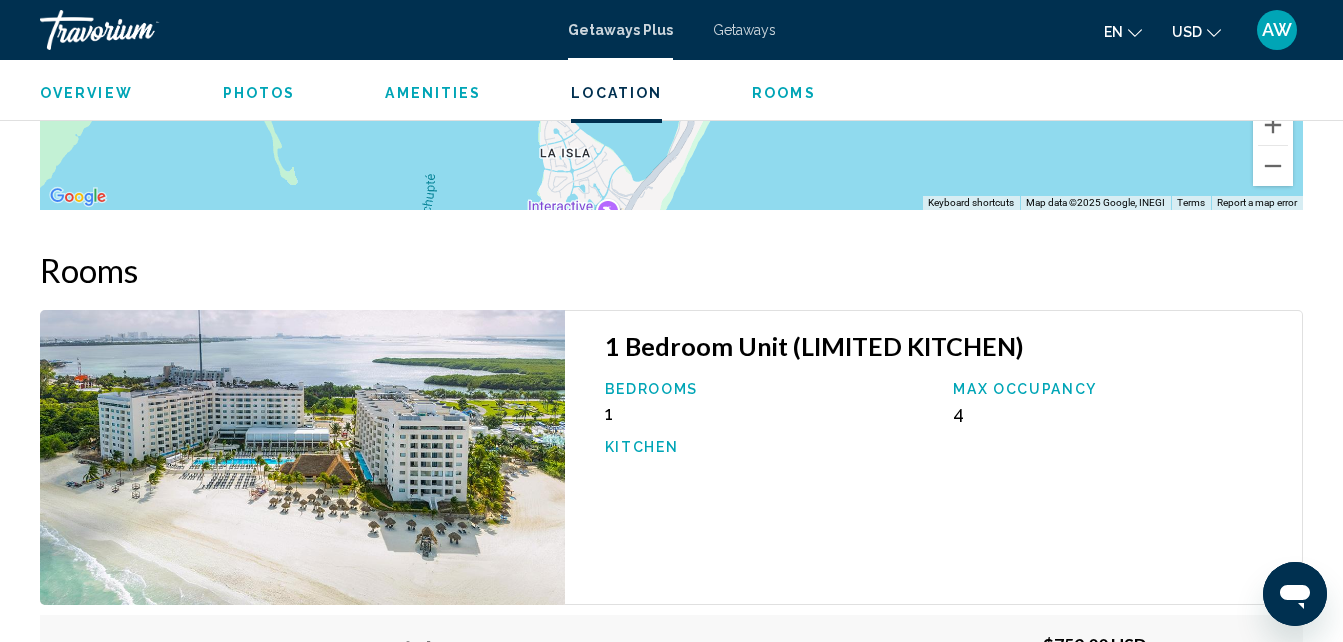 scroll, scrollTop: 3497, scrollLeft: 0, axis: vertical 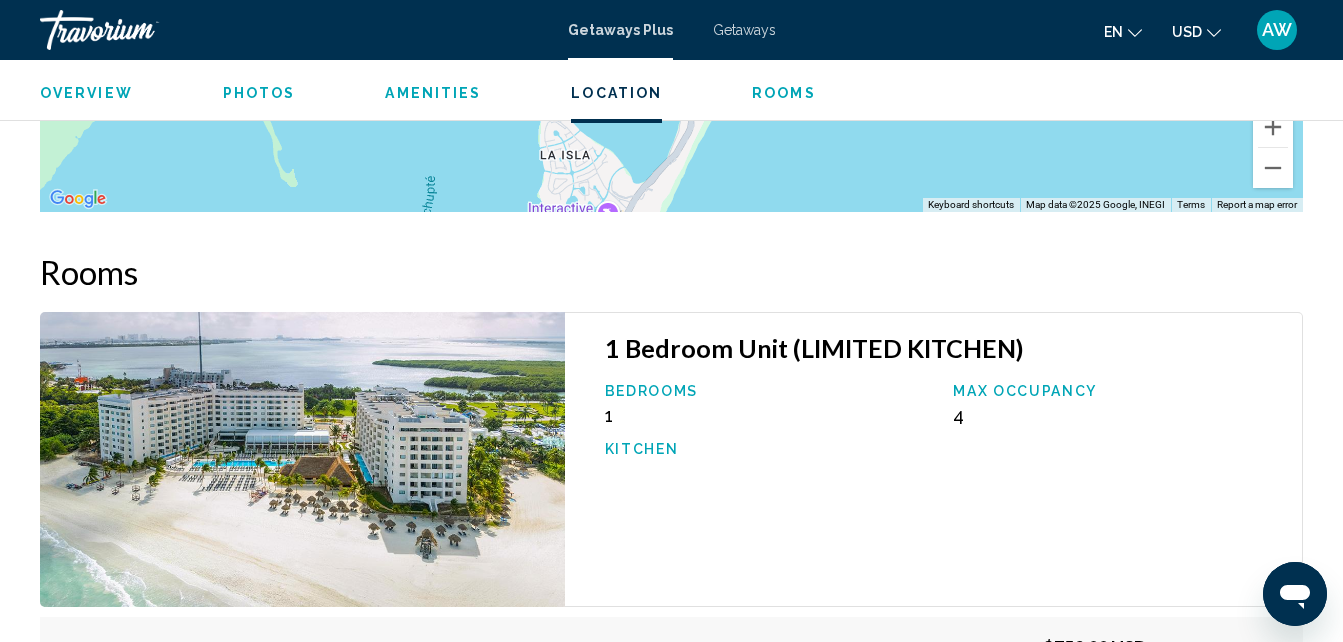 click on "Rooms" at bounding box center [784, 93] 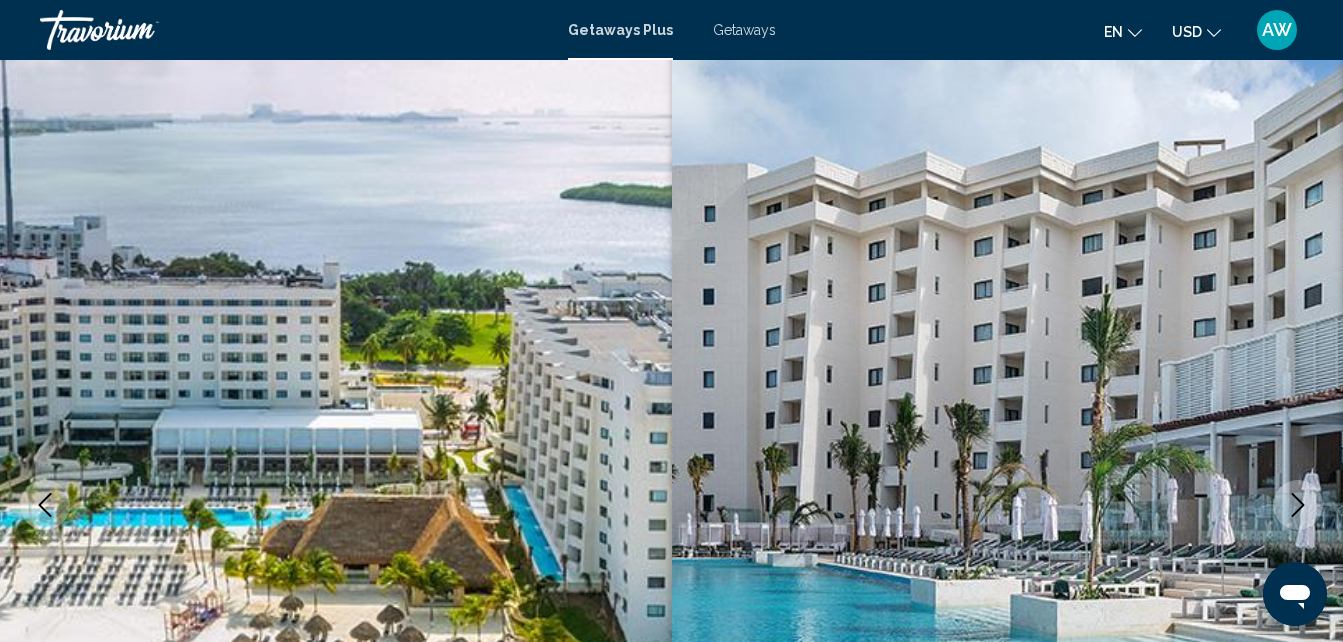scroll, scrollTop: 0, scrollLeft: 0, axis: both 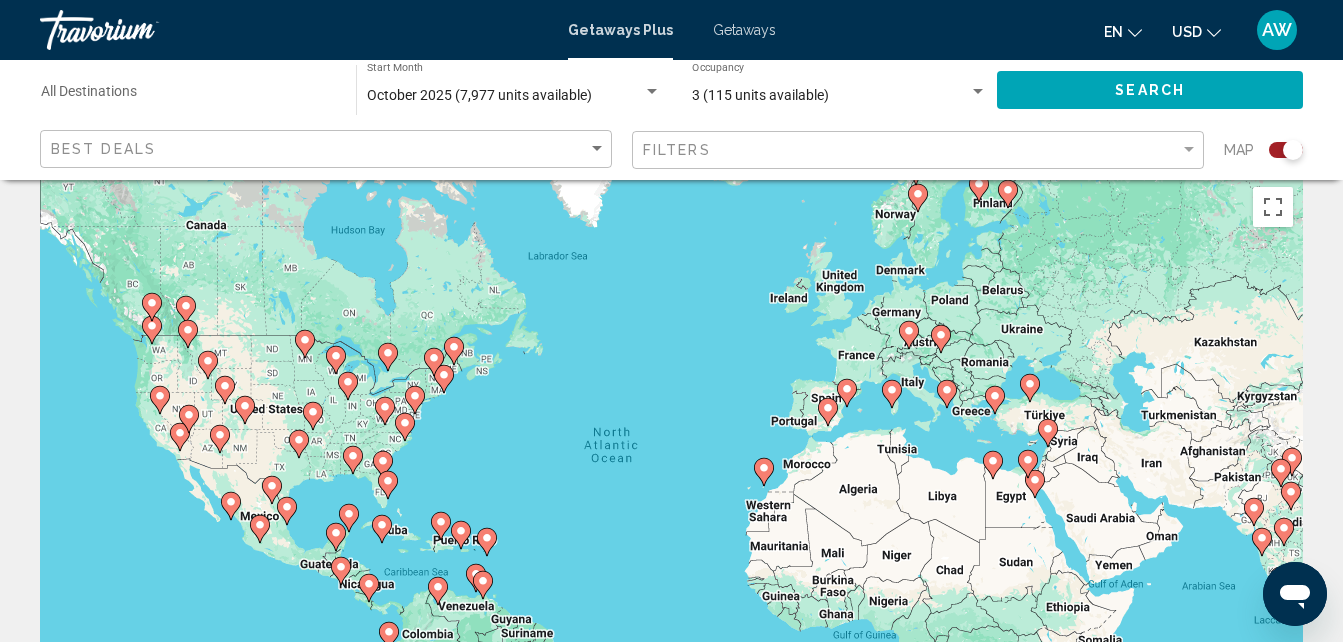 click on "Destination All Destinations" 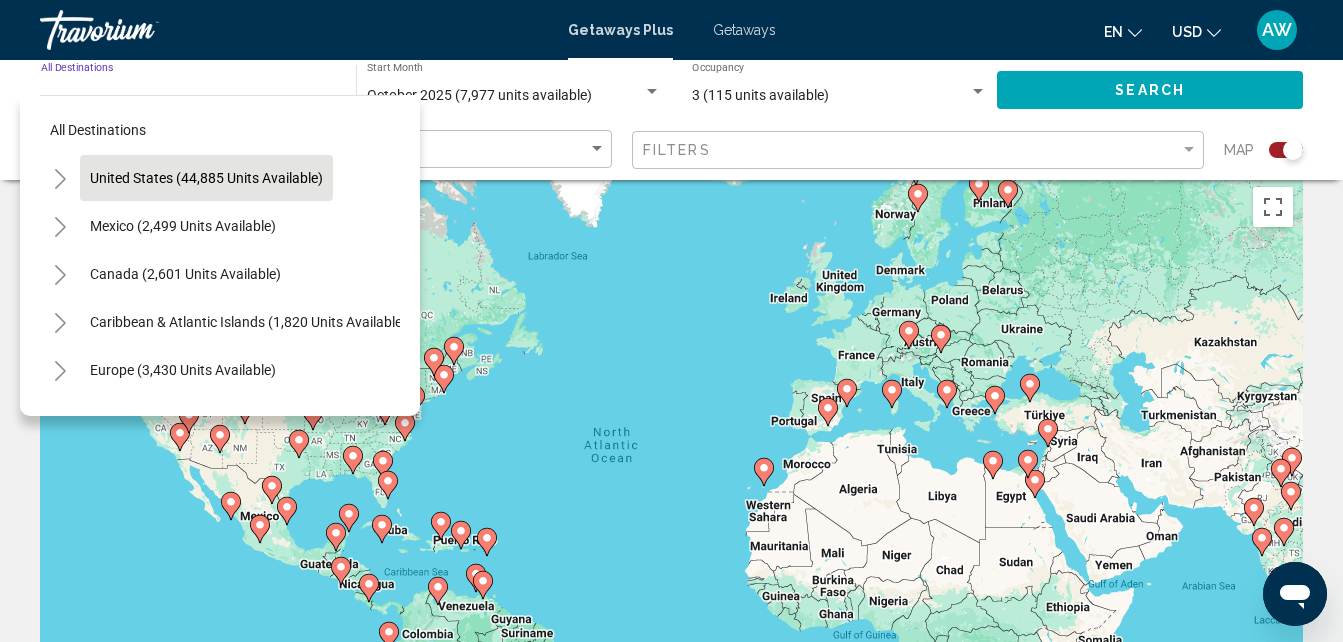 scroll, scrollTop: 0, scrollLeft: 0, axis: both 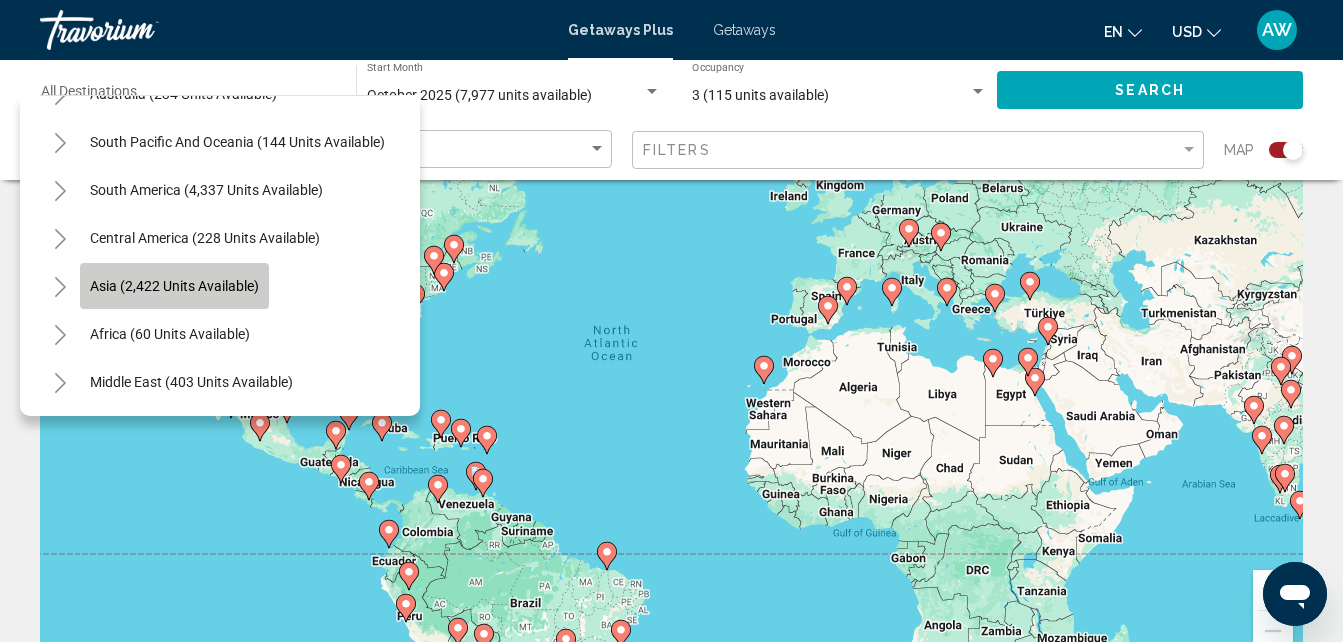 click on "Asia (2,422 units available)" 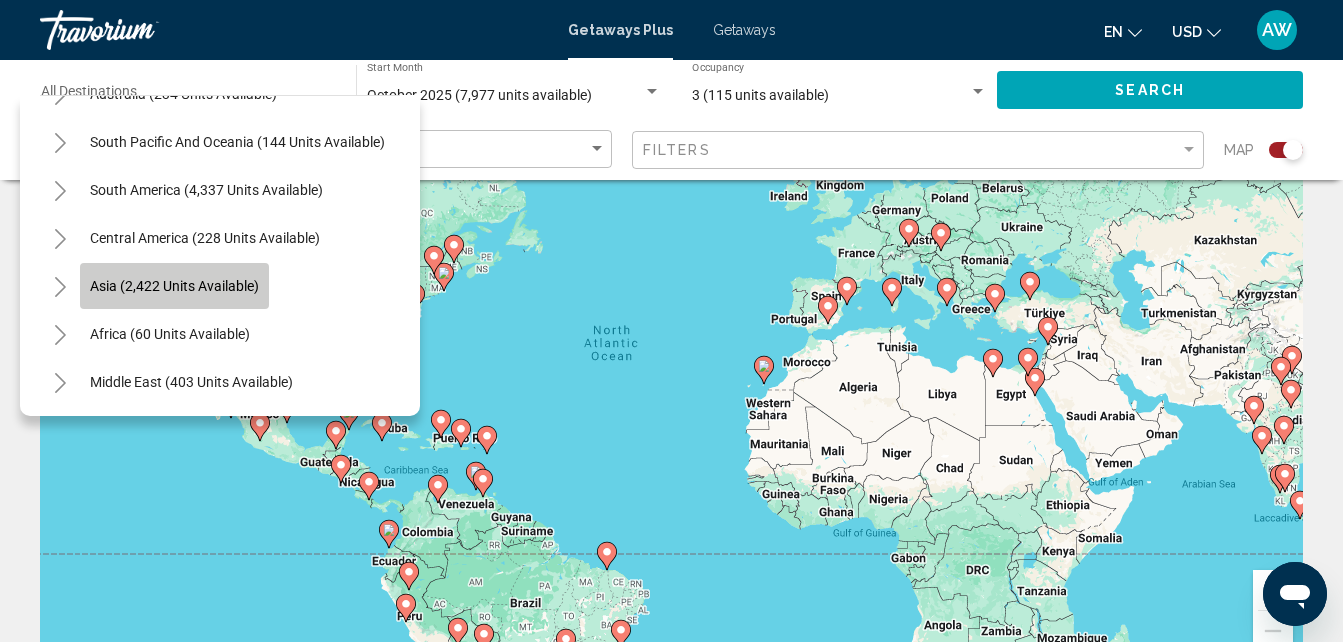 type on "**********" 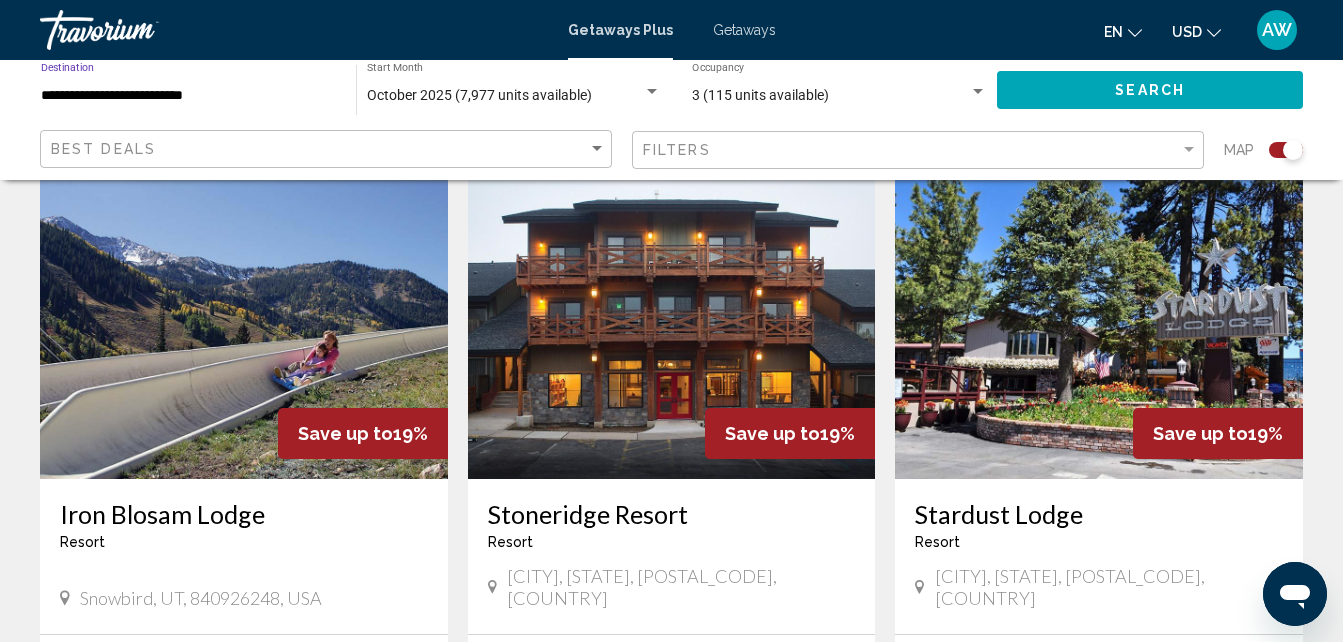 scroll, scrollTop: 732, scrollLeft: 0, axis: vertical 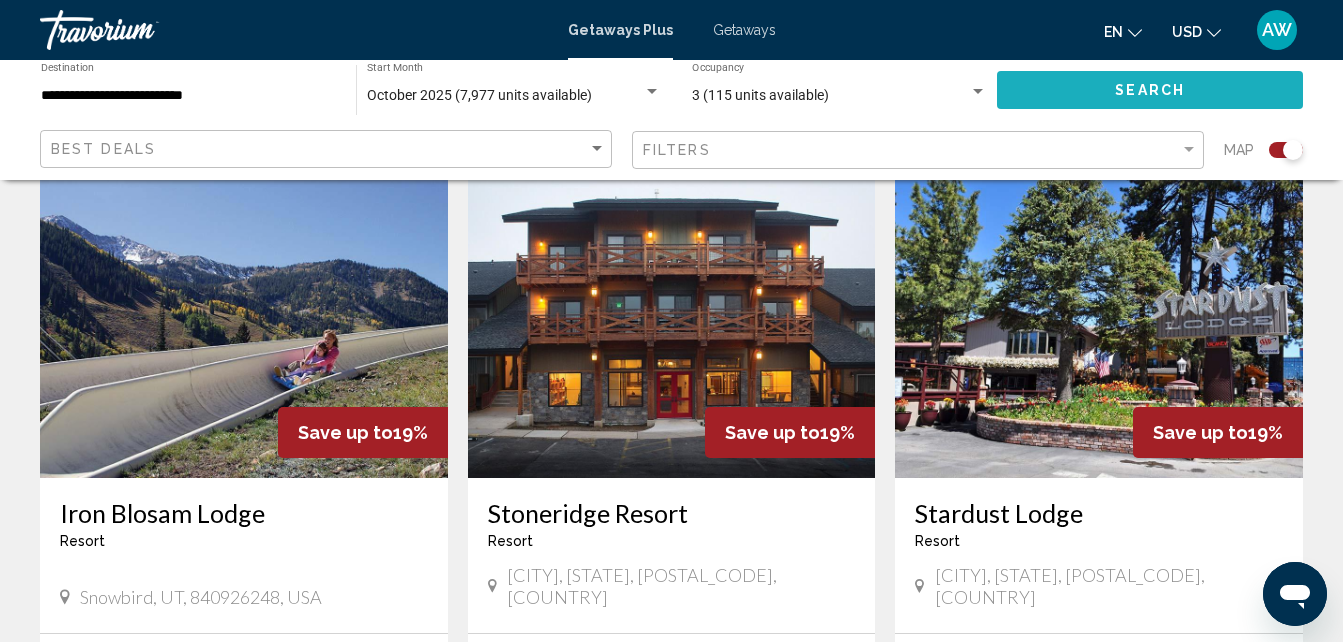click on "Search" 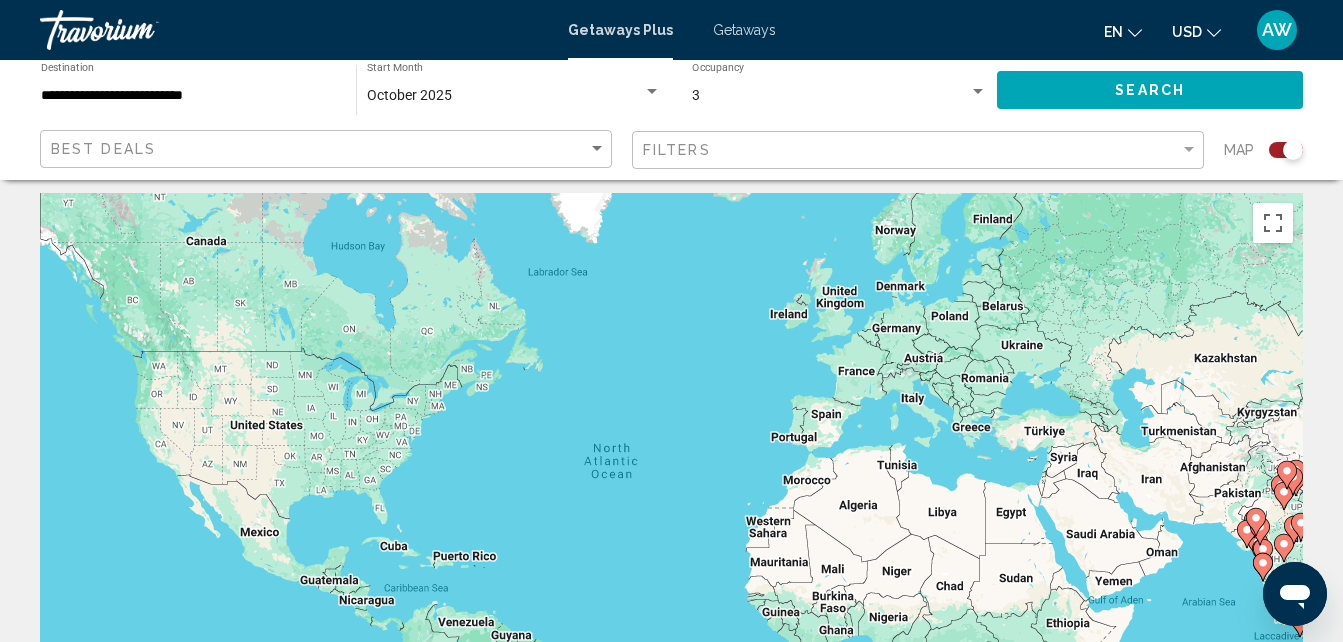 scroll, scrollTop: 0, scrollLeft: 0, axis: both 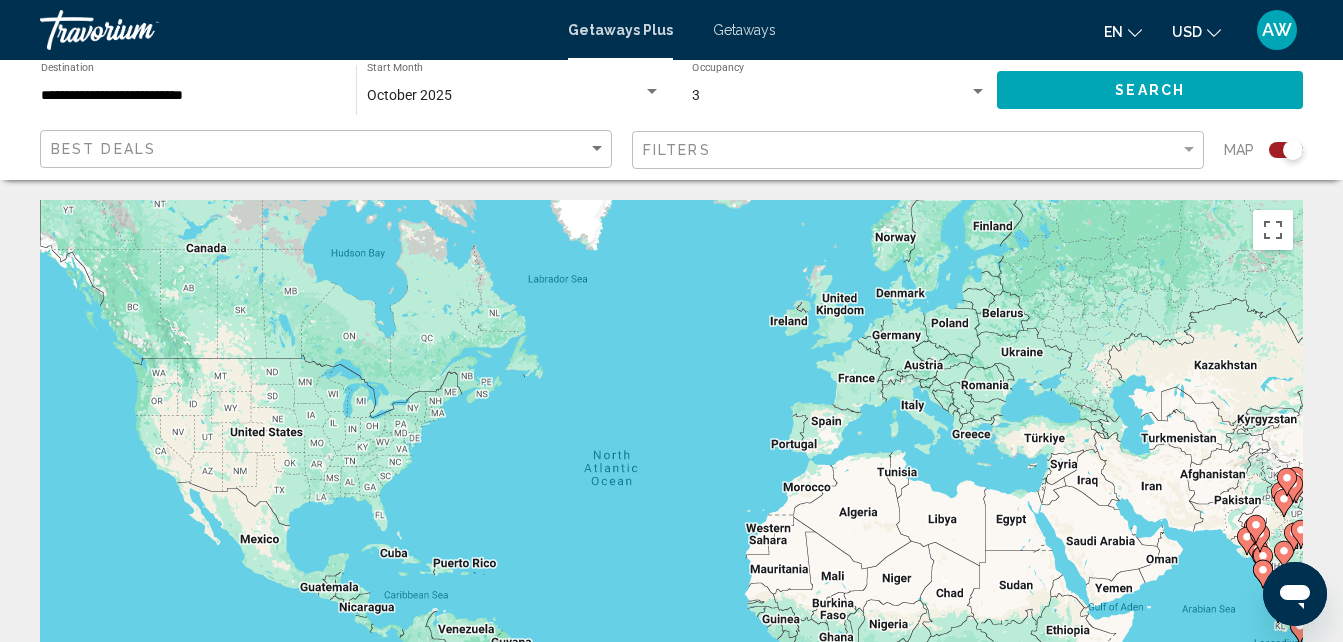 click on "Getaways" at bounding box center [744, 30] 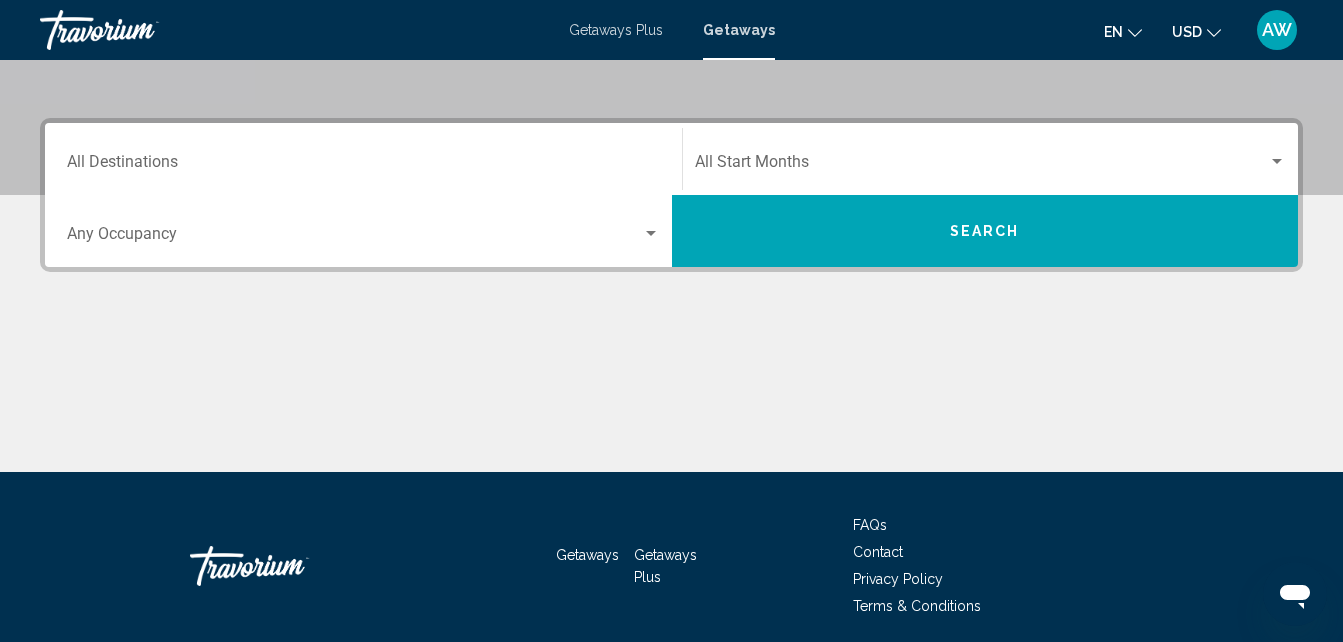 scroll, scrollTop: 408, scrollLeft: 0, axis: vertical 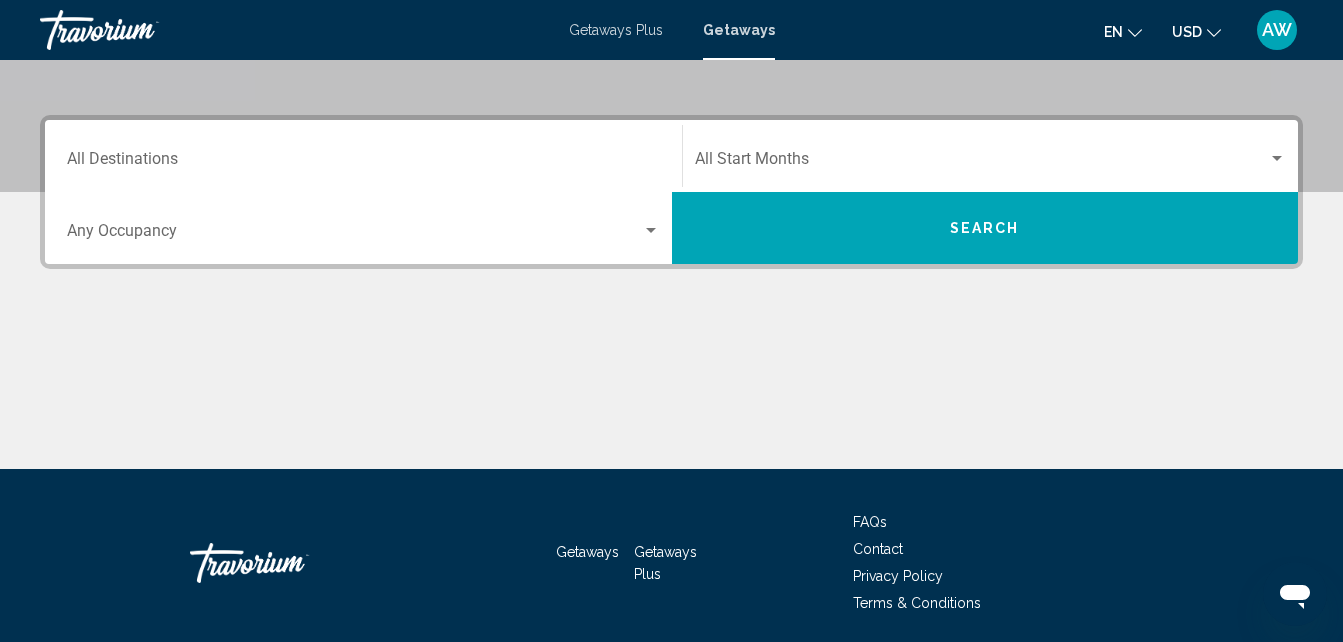 click on "Destination All Destinations" at bounding box center (363, 163) 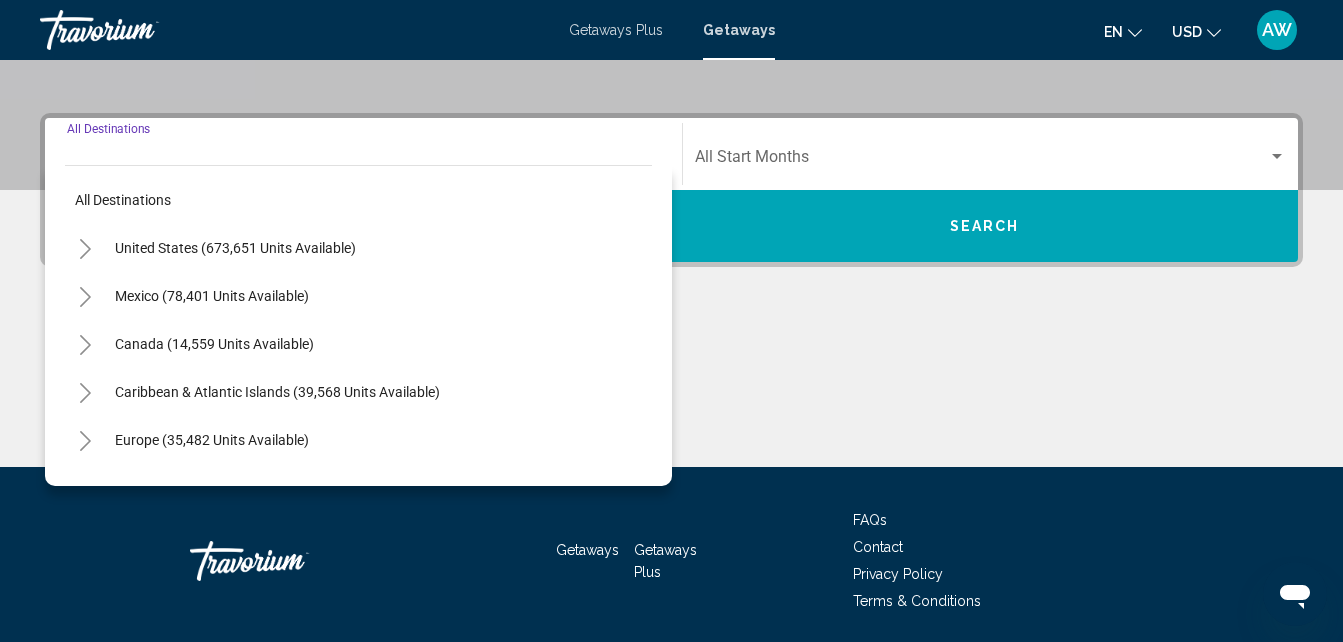 scroll, scrollTop: 458, scrollLeft: 0, axis: vertical 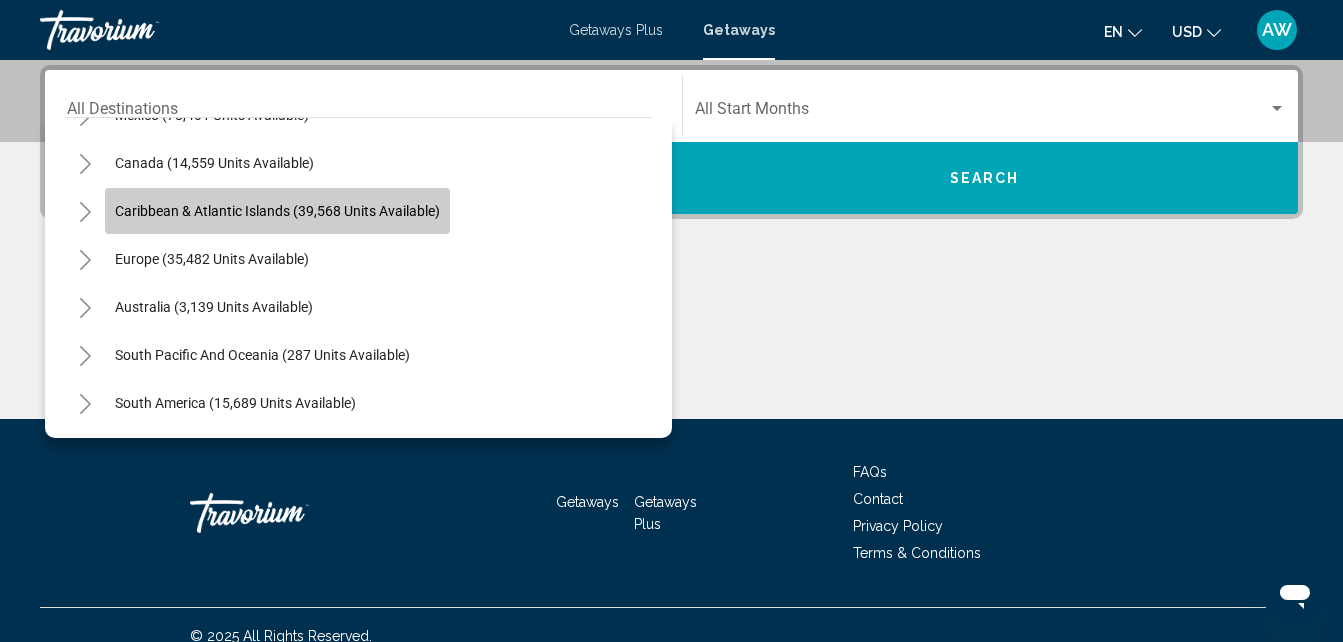 click on "Caribbean & Atlantic Islands (39,568 units available)" 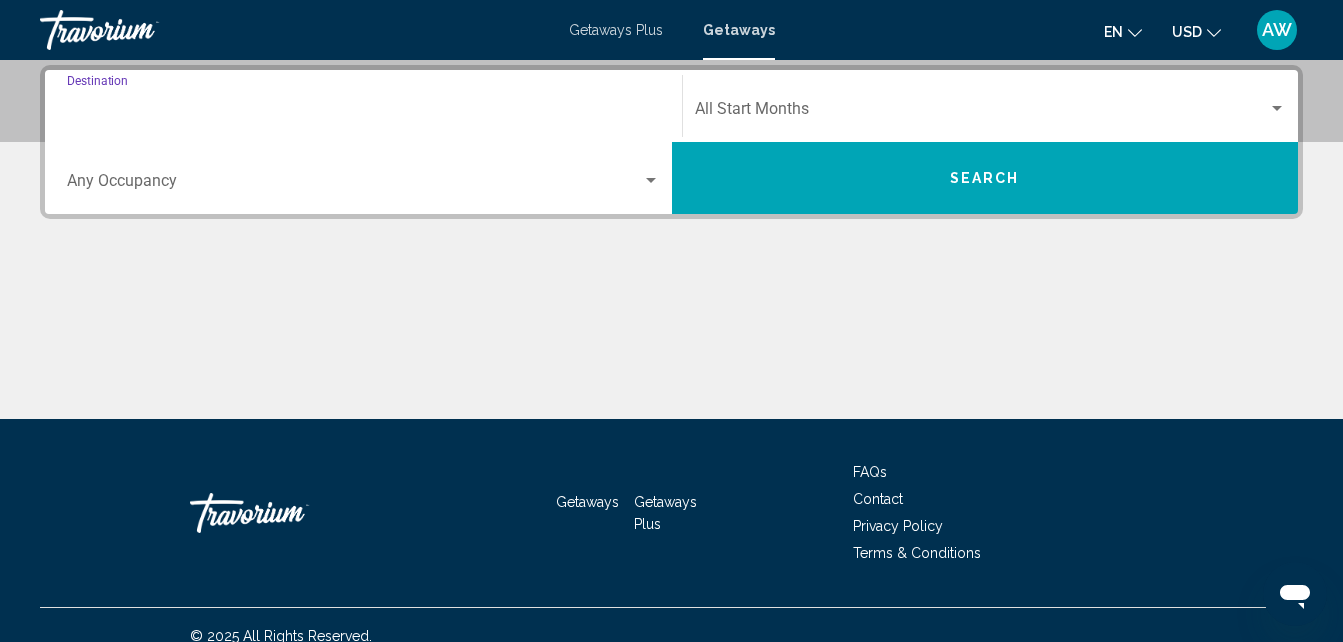 type on "**********" 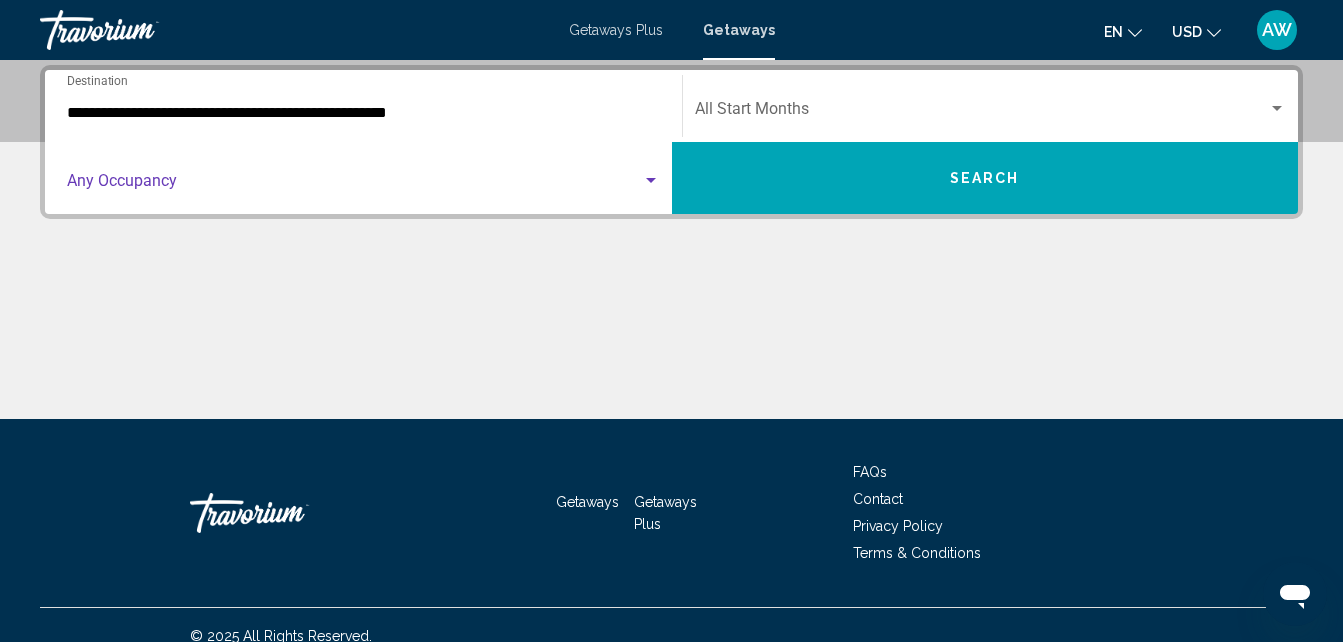 click at bounding box center (354, 185) 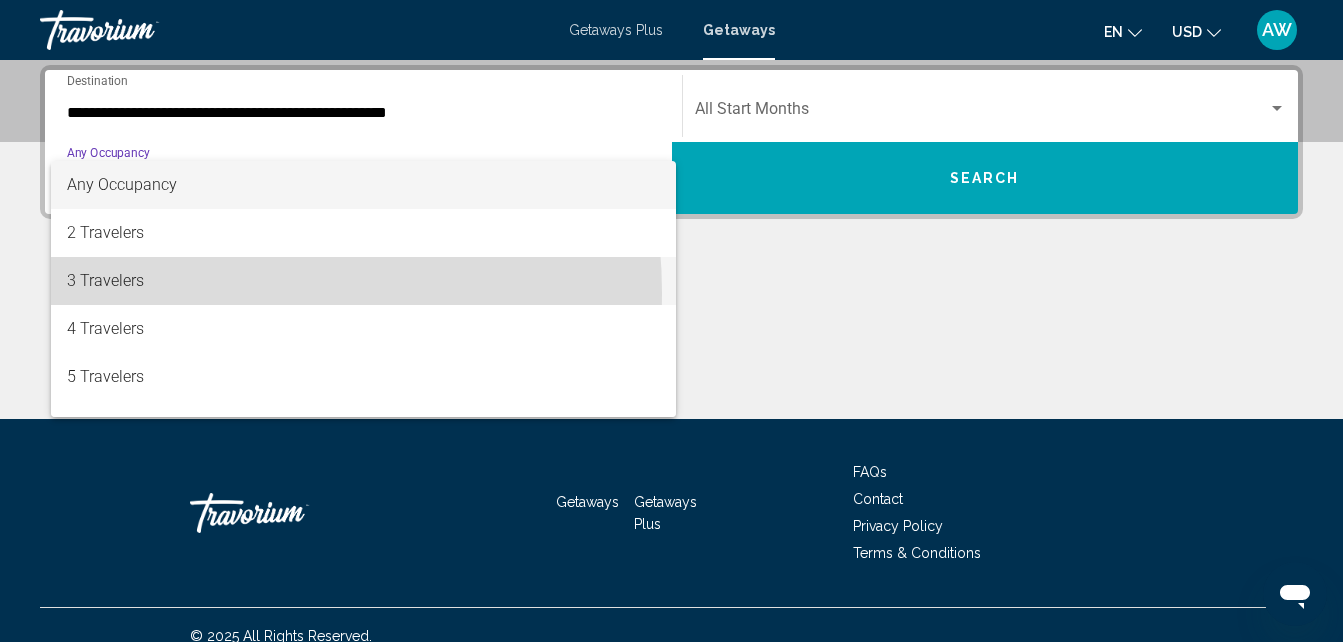 click on "3 Travelers" at bounding box center (363, 281) 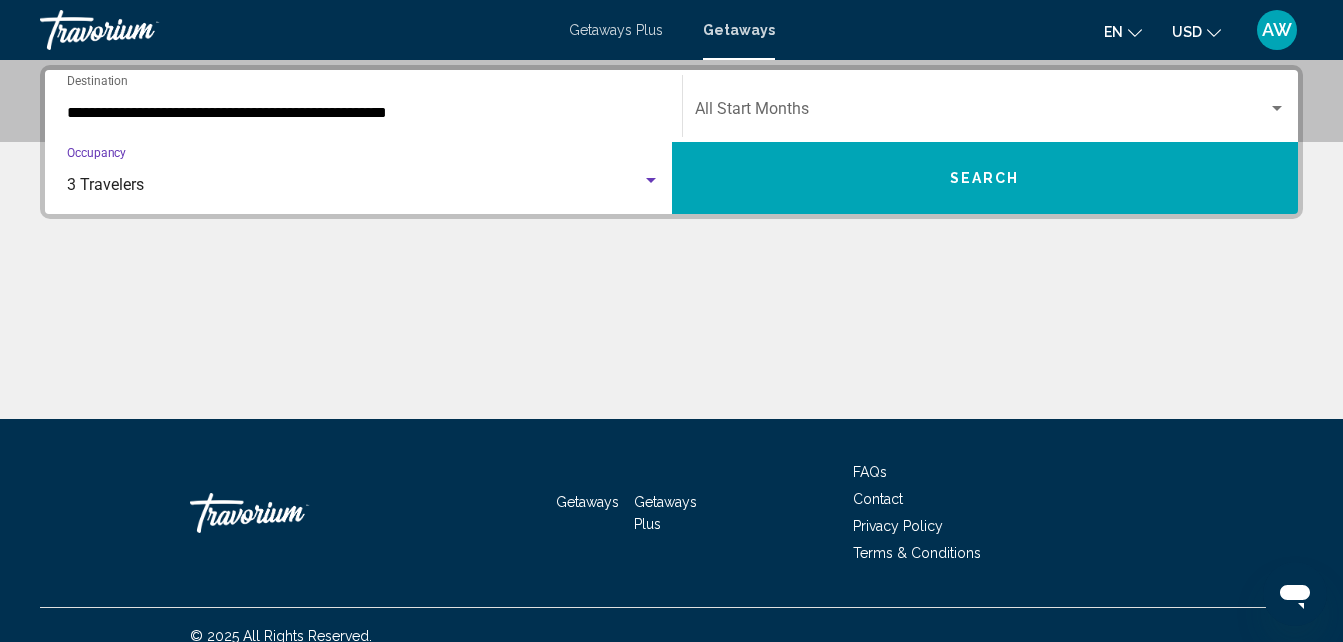 click at bounding box center (982, 113) 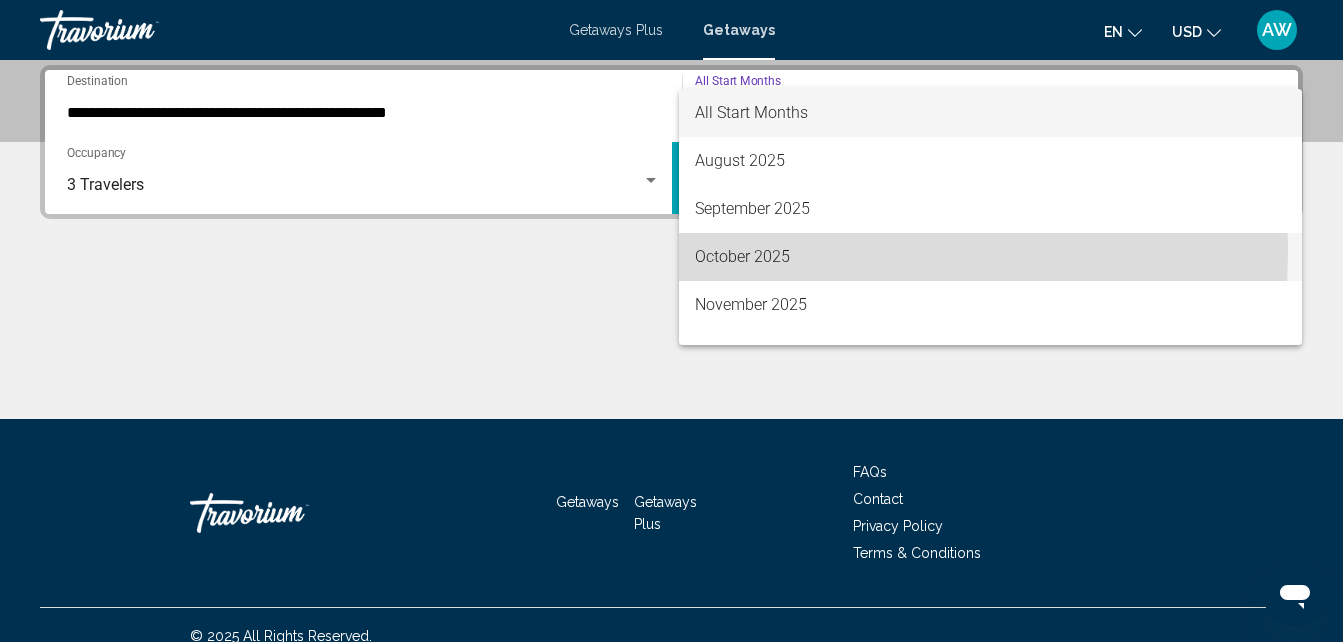 click on "October 2025" at bounding box center [991, 257] 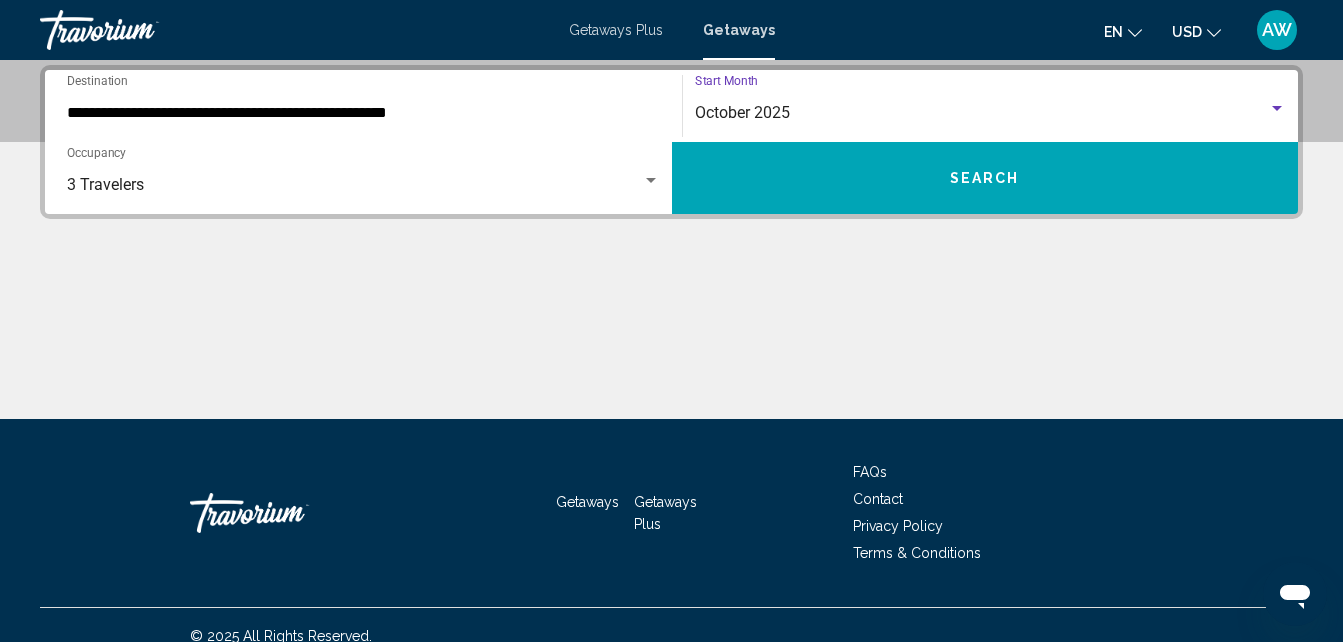 click on "Search" at bounding box center [985, 178] 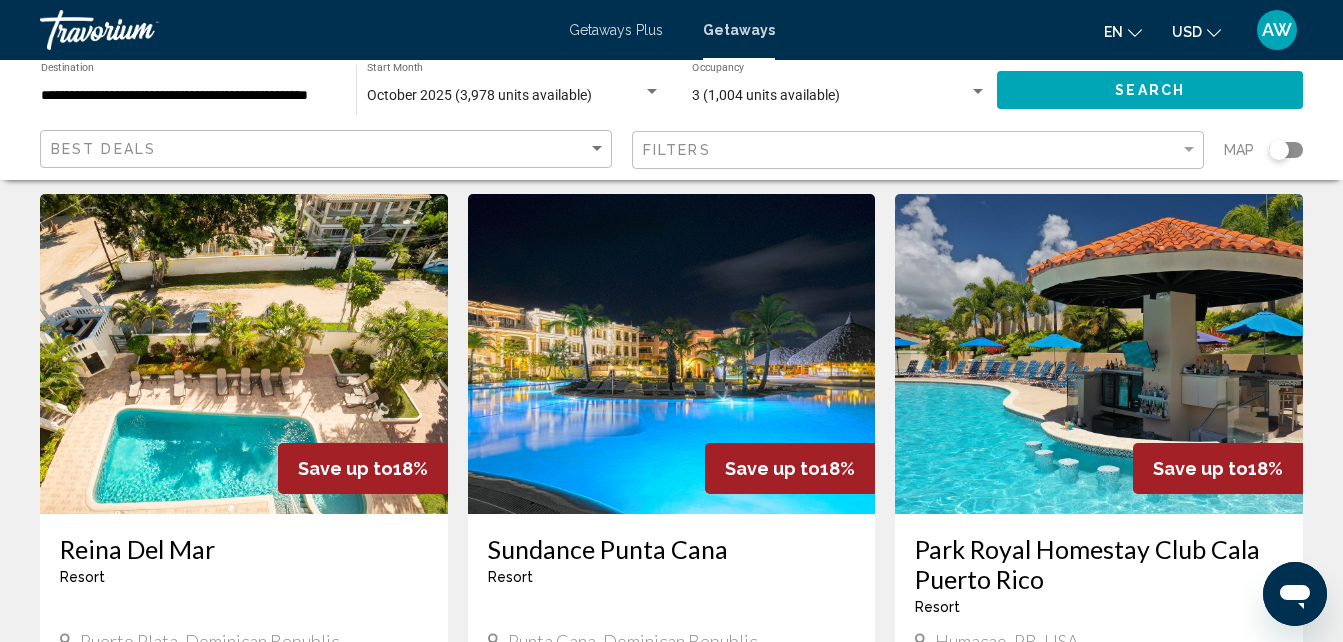 scroll, scrollTop: 75, scrollLeft: 0, axis: vertical 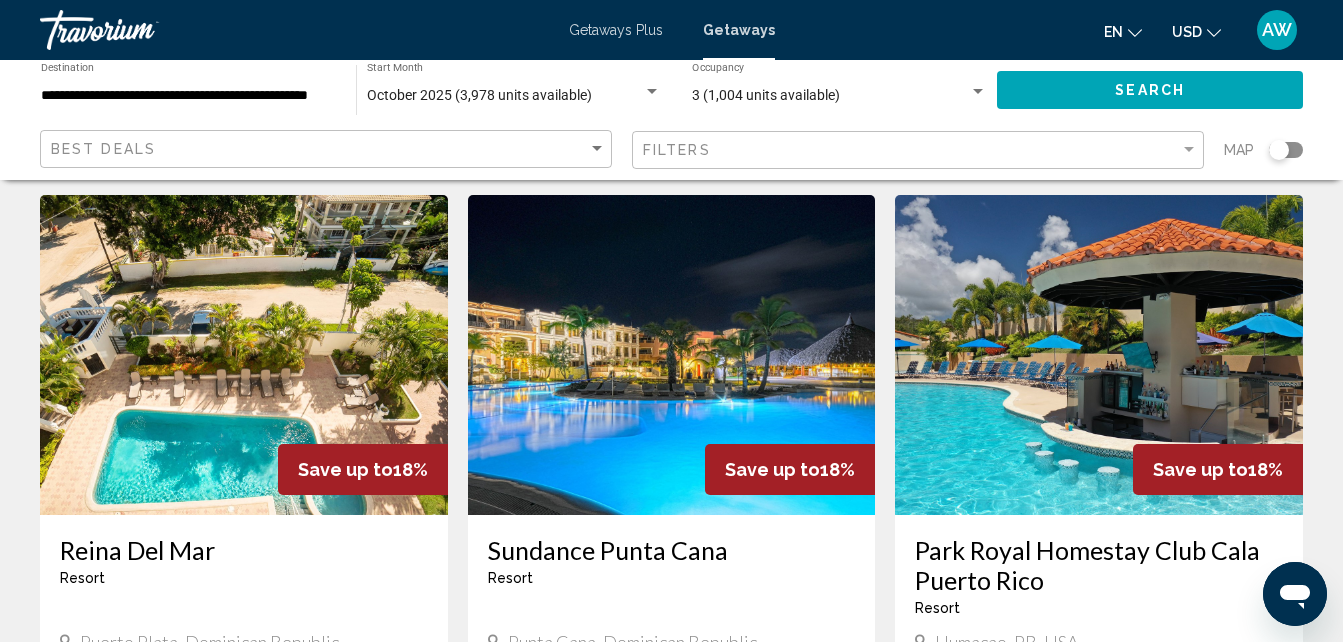 click at bounding box center (672, 355) 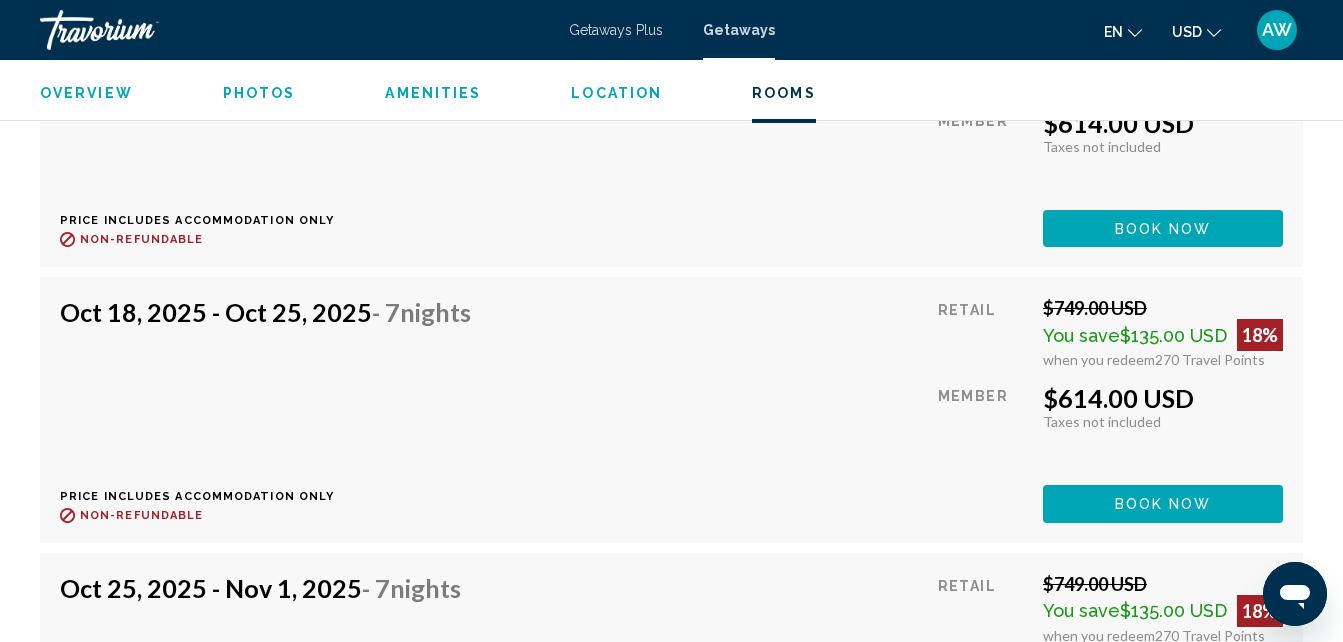 scroll, scrollTop: 3927, scrollLeft: 0, axis: vertical 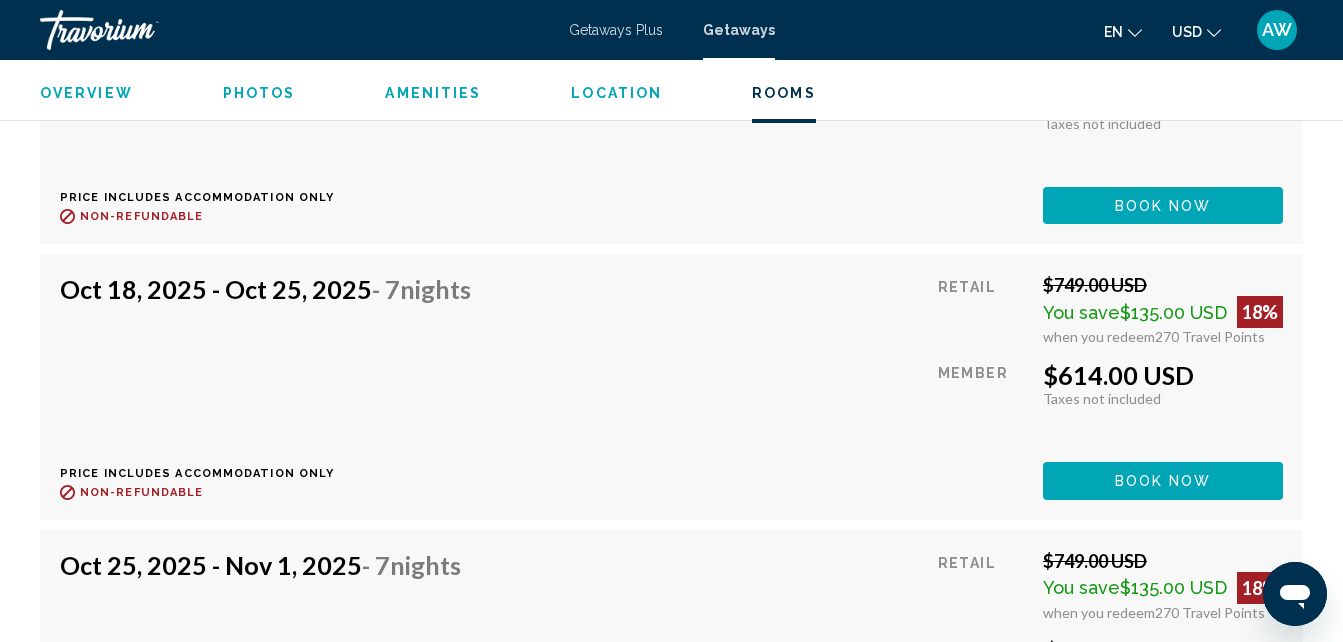 click on "[DATE] - [DATE]" at bounding box center (671, 386) 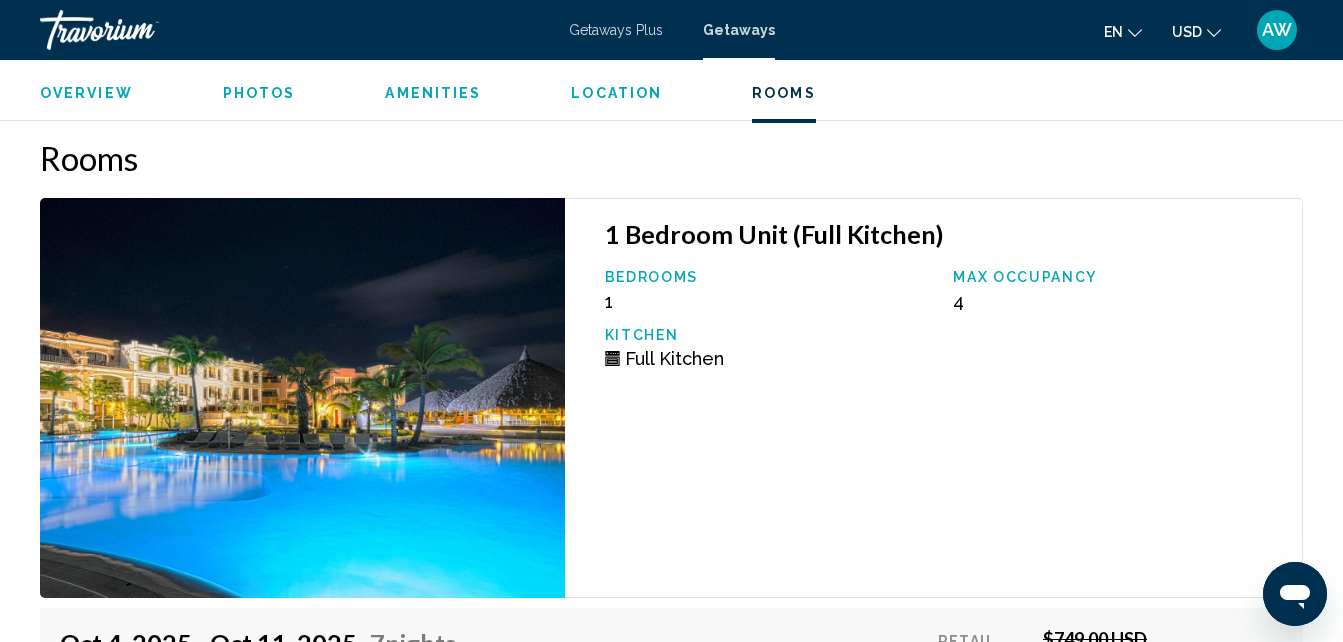 scroll, scrollTop: 3021, scrollLeft: 0, axis: vertical 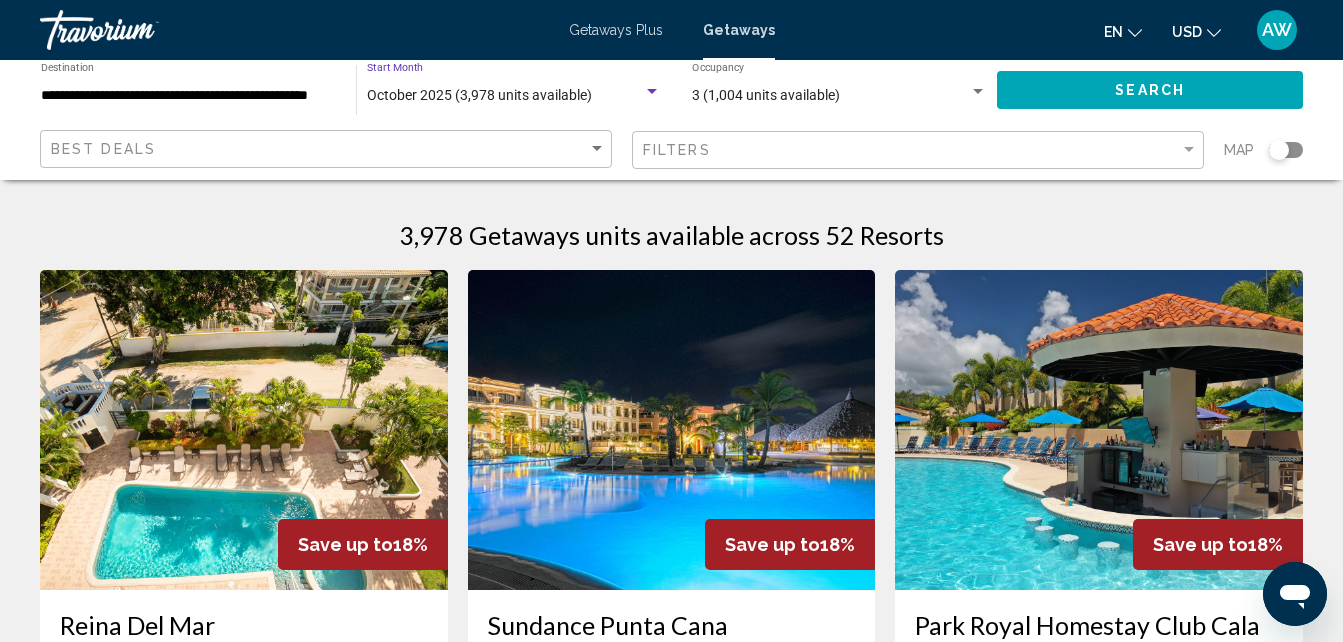click at bounding box center (652, 92) 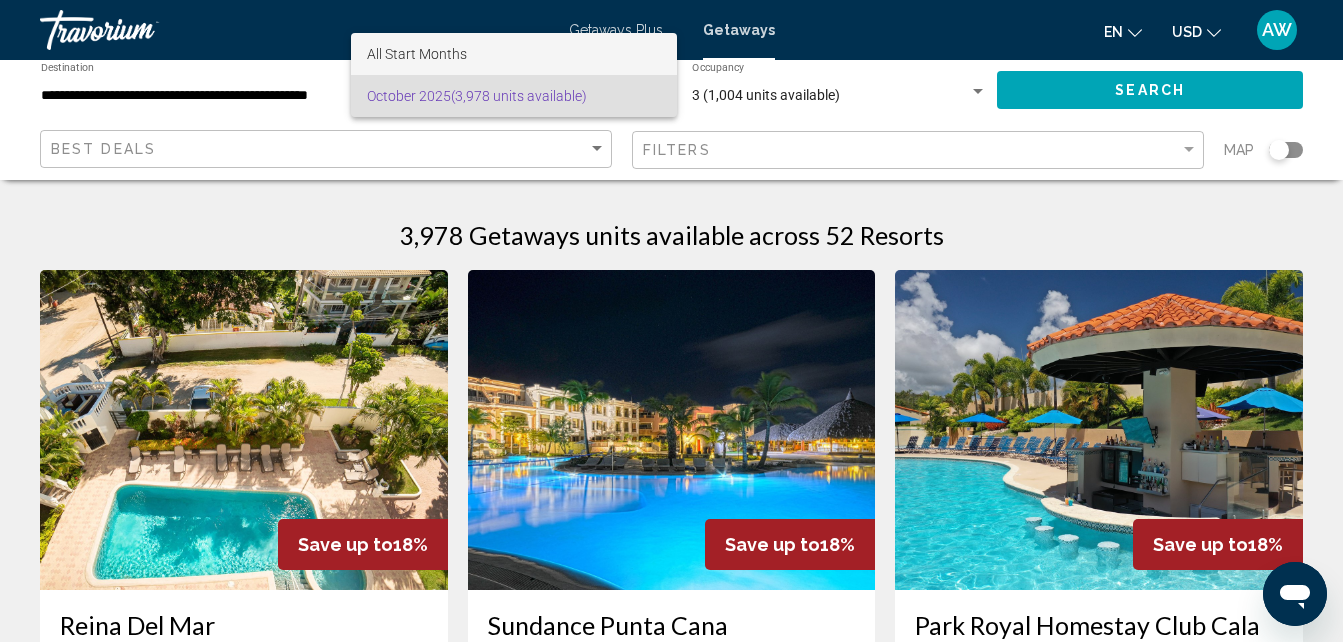 click on "All Start Months" at bounding box center (514, 54) 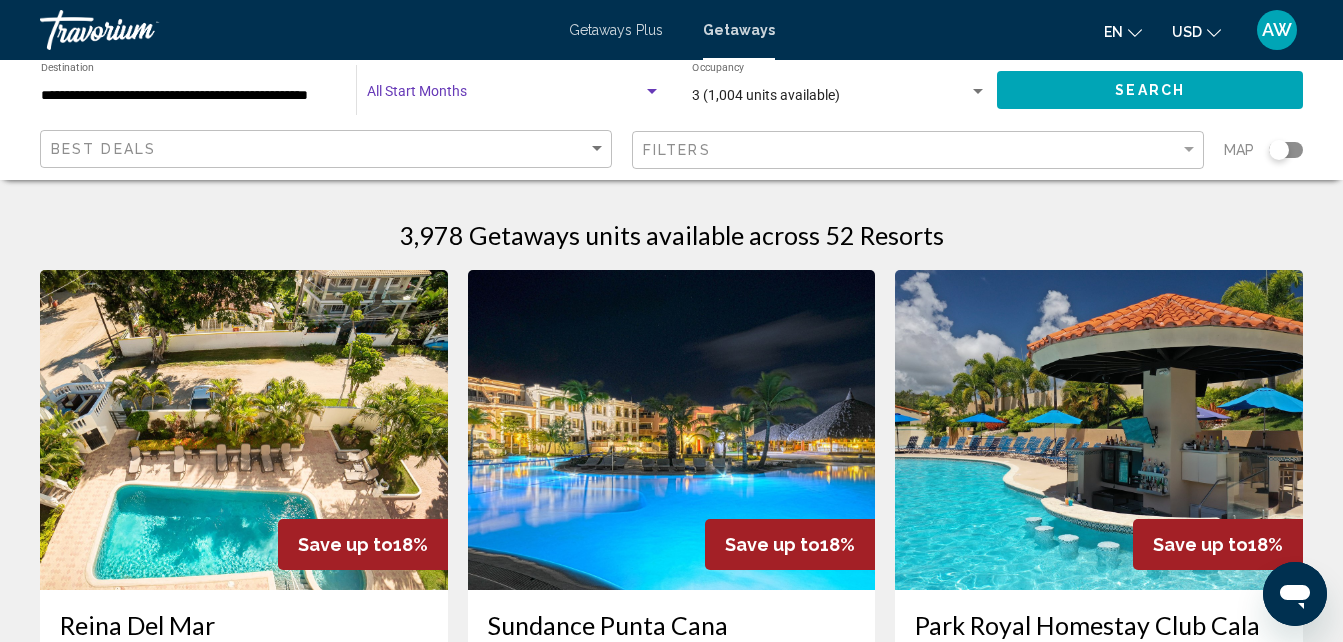 click at bounding box center [505, 96] 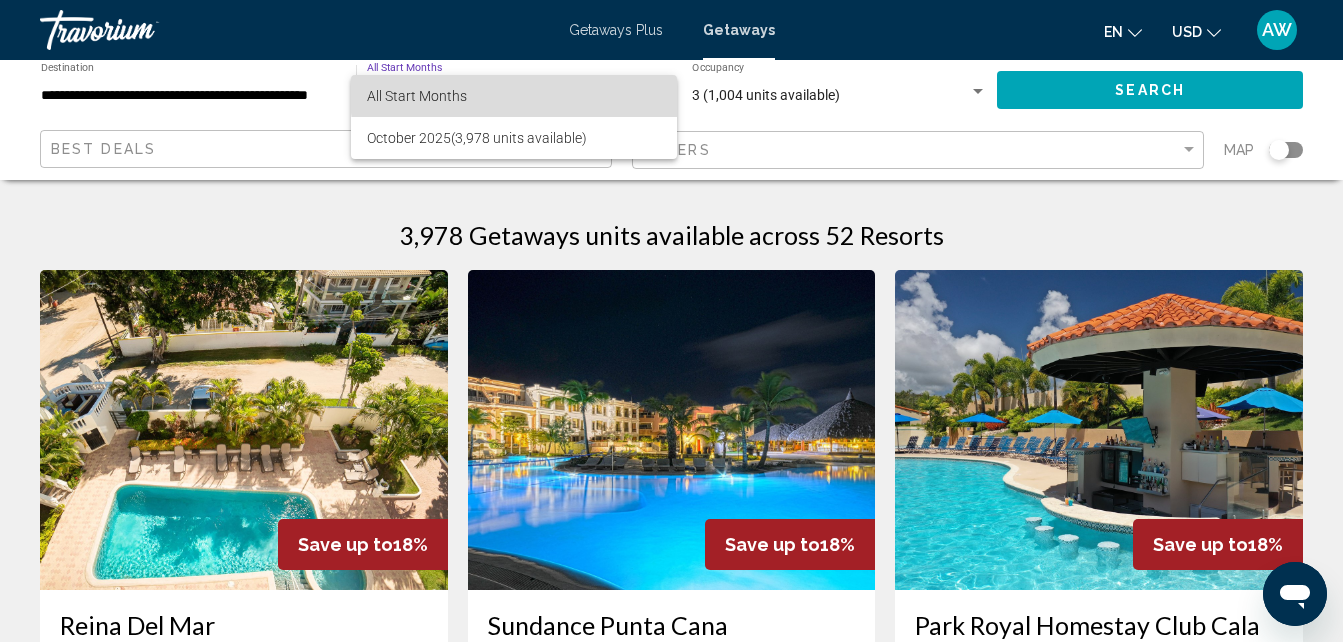 click on "All Start Months" at bounding box center (514, 96) 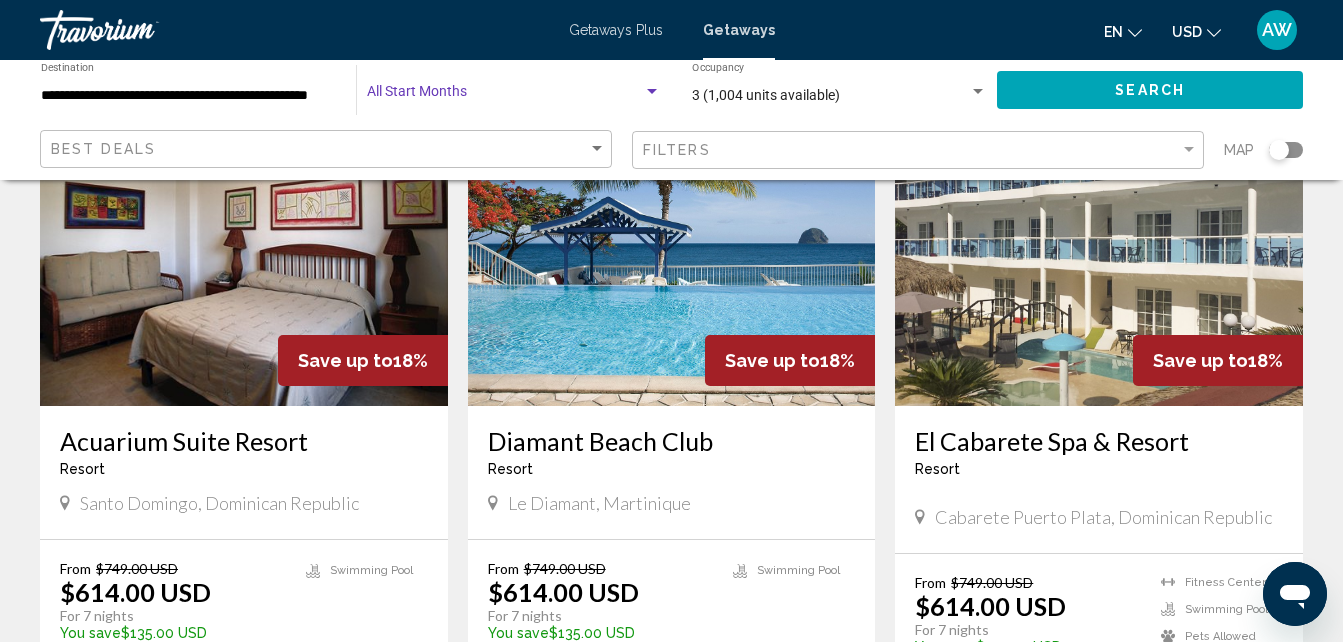 scroll, scrollTop: 1609, scrollLeft: 0, axis: vertical 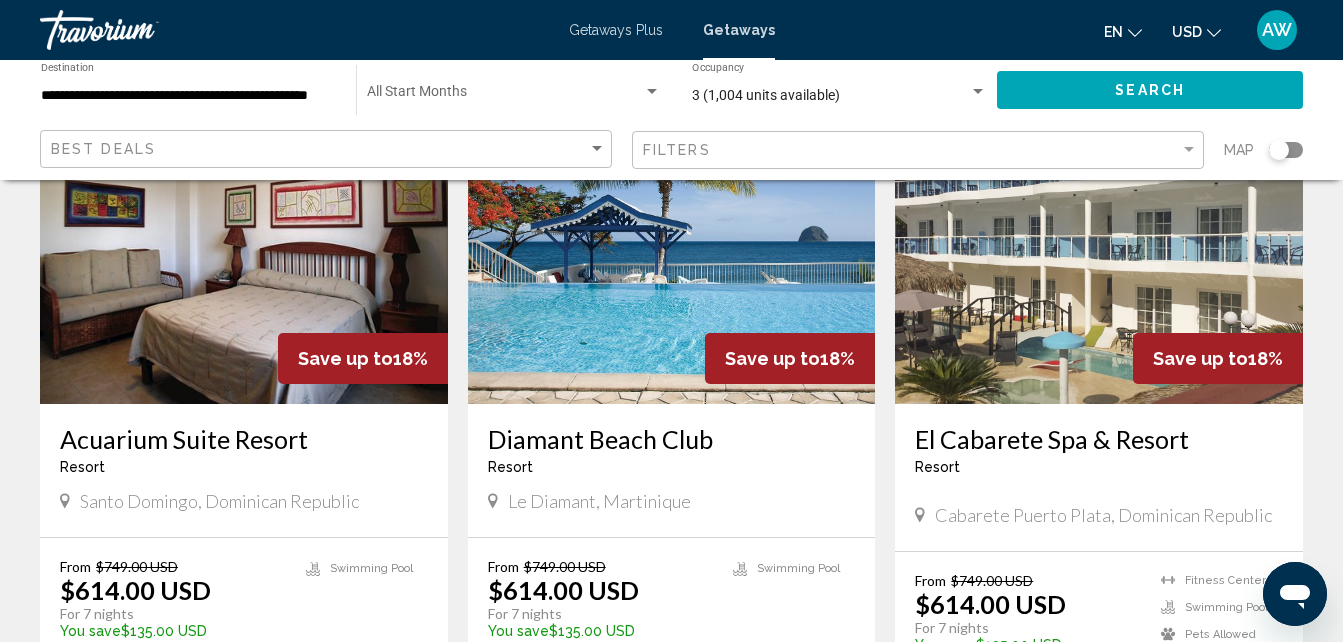click at bounding box center (672, 244) 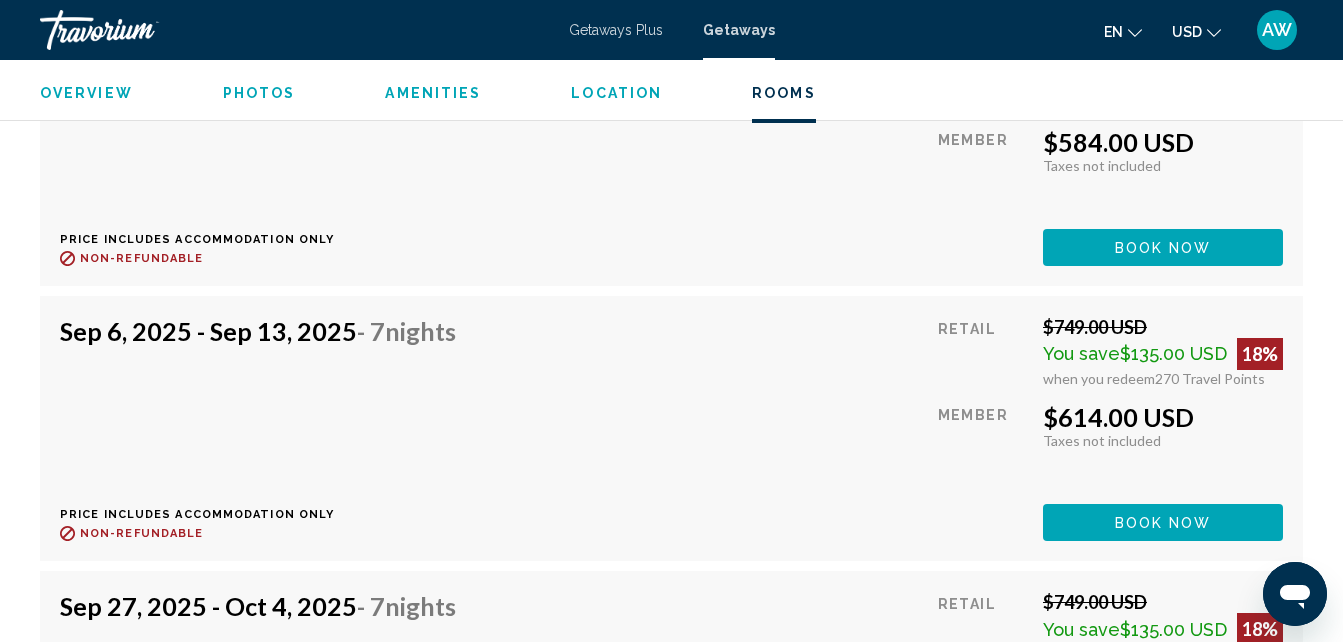 scroll, scrollTop: 4160, scrollLeft: 0, axis: vertical 